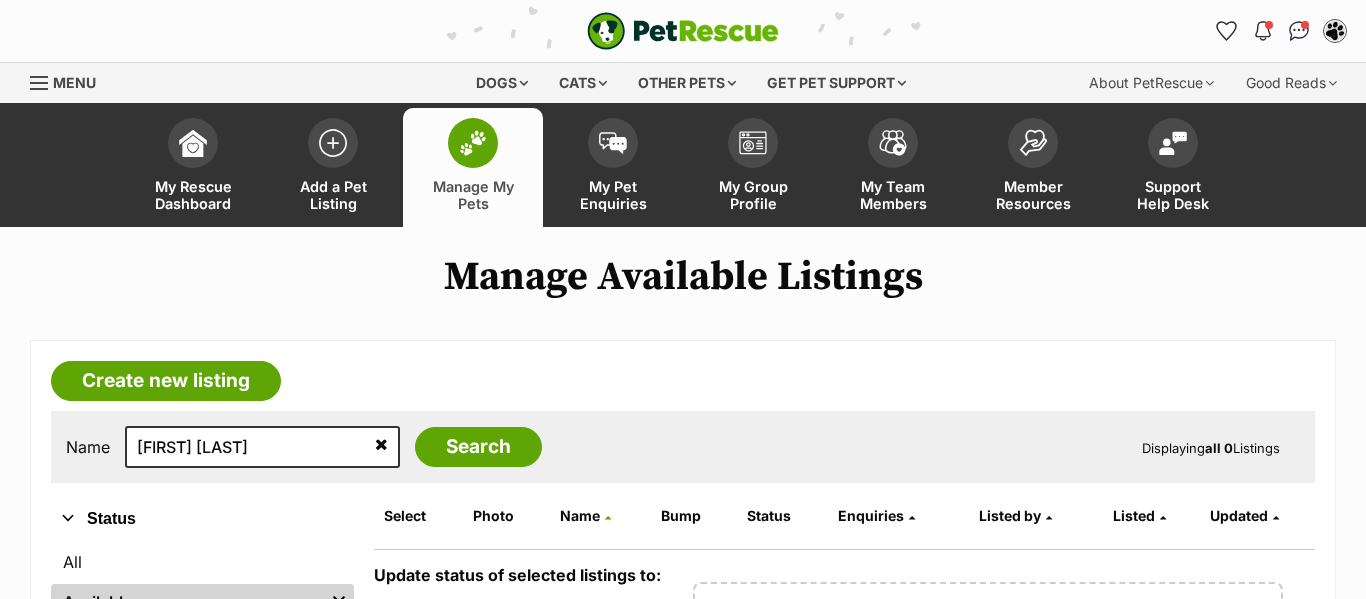 scroll, scrollTop: 0, scrollLeft: 0, axis: both 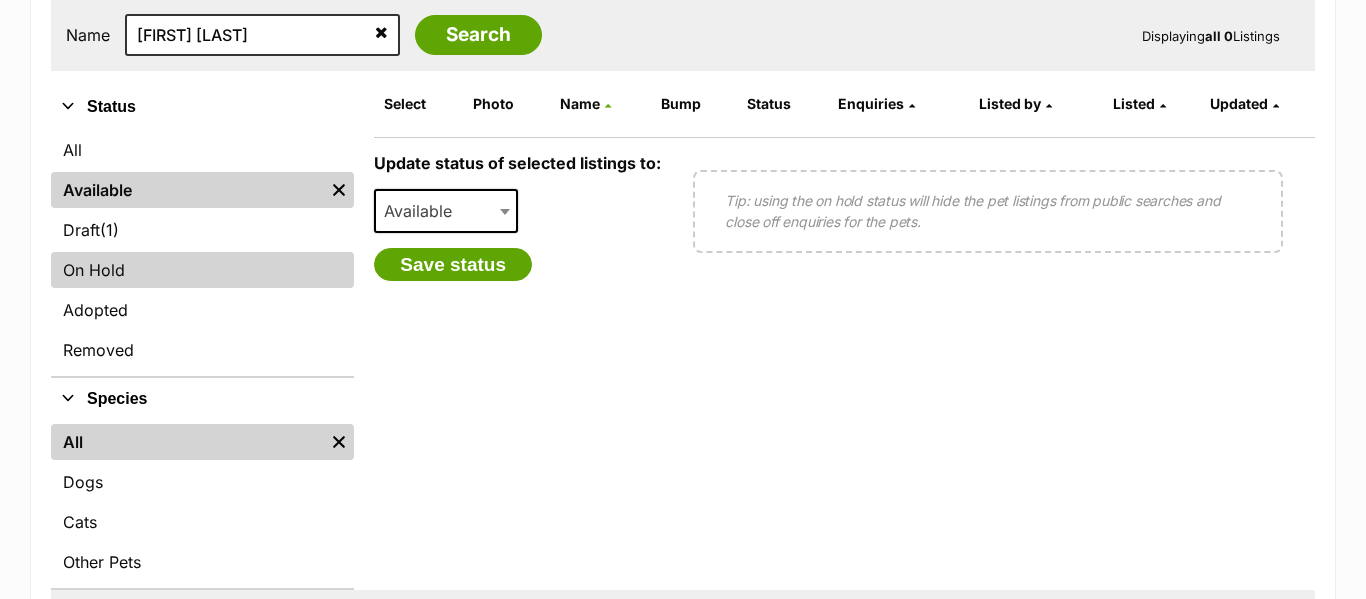 click on "On Hold" at bounding box center [202, 270] 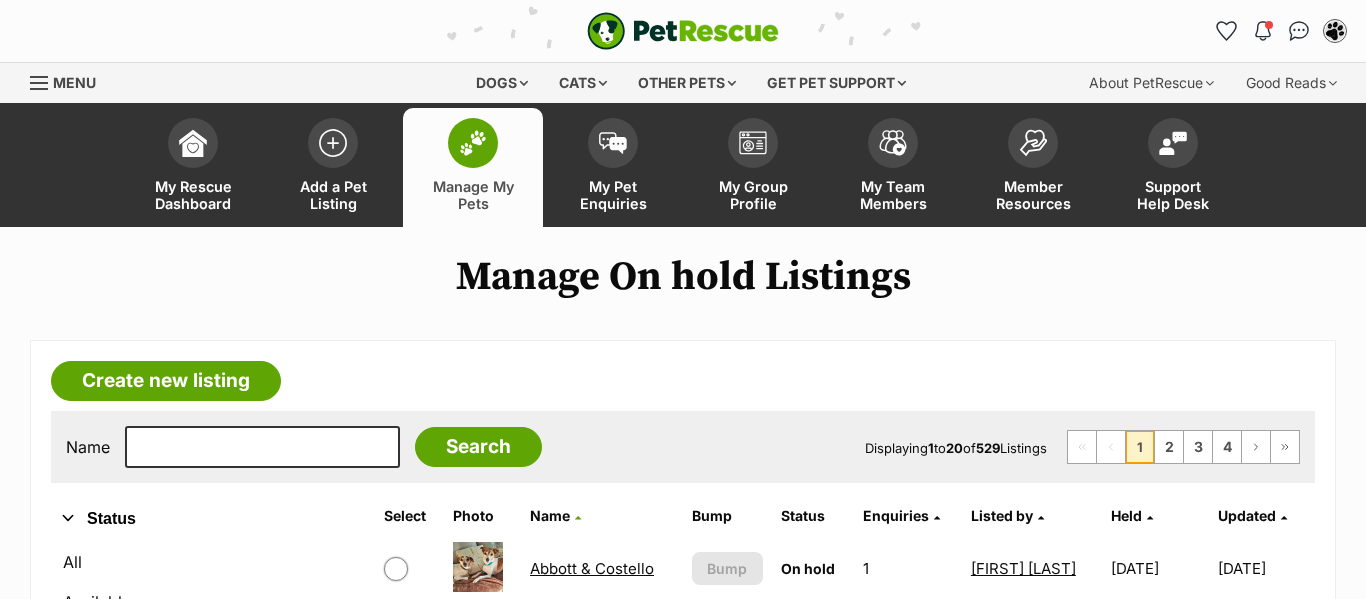 scroll, scrollTop: 0, scrollLeft: 0, axis: both 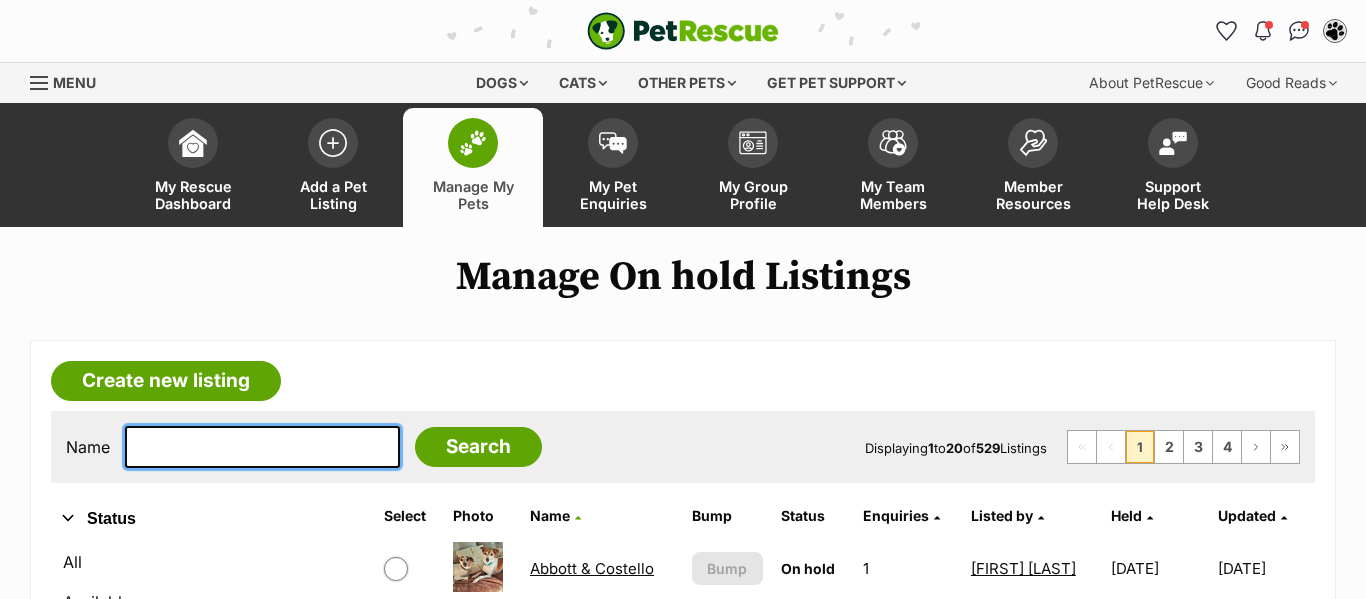 click at bounding box center [262, 447] 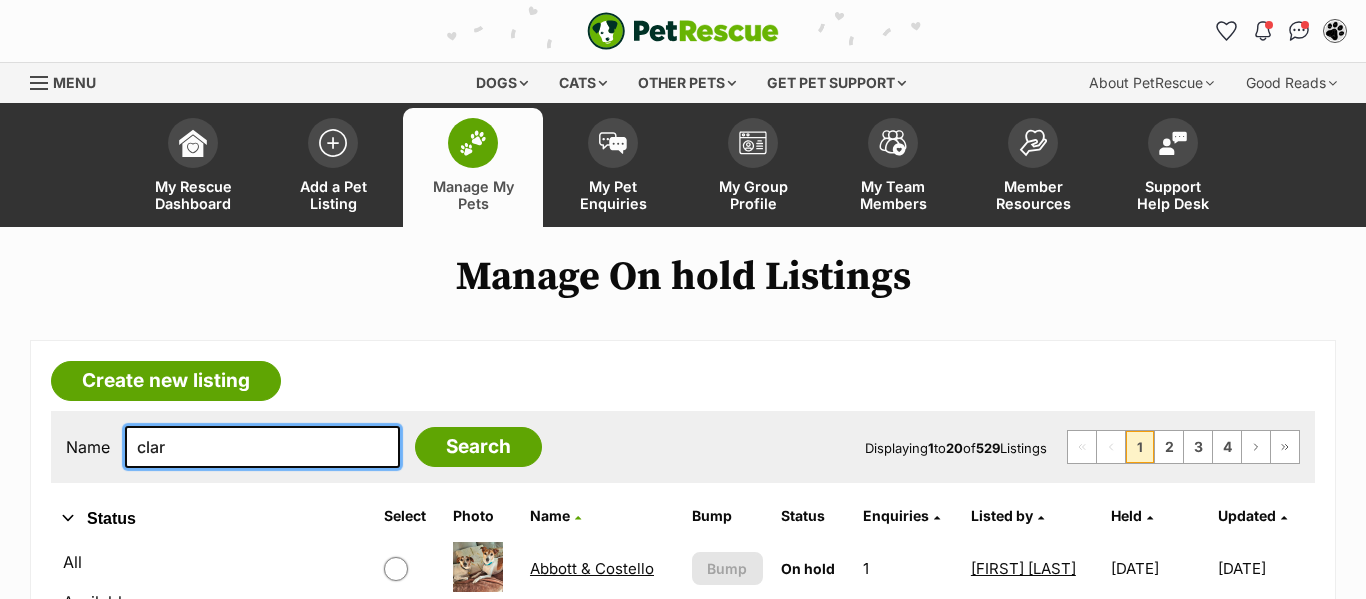 type on "clare" 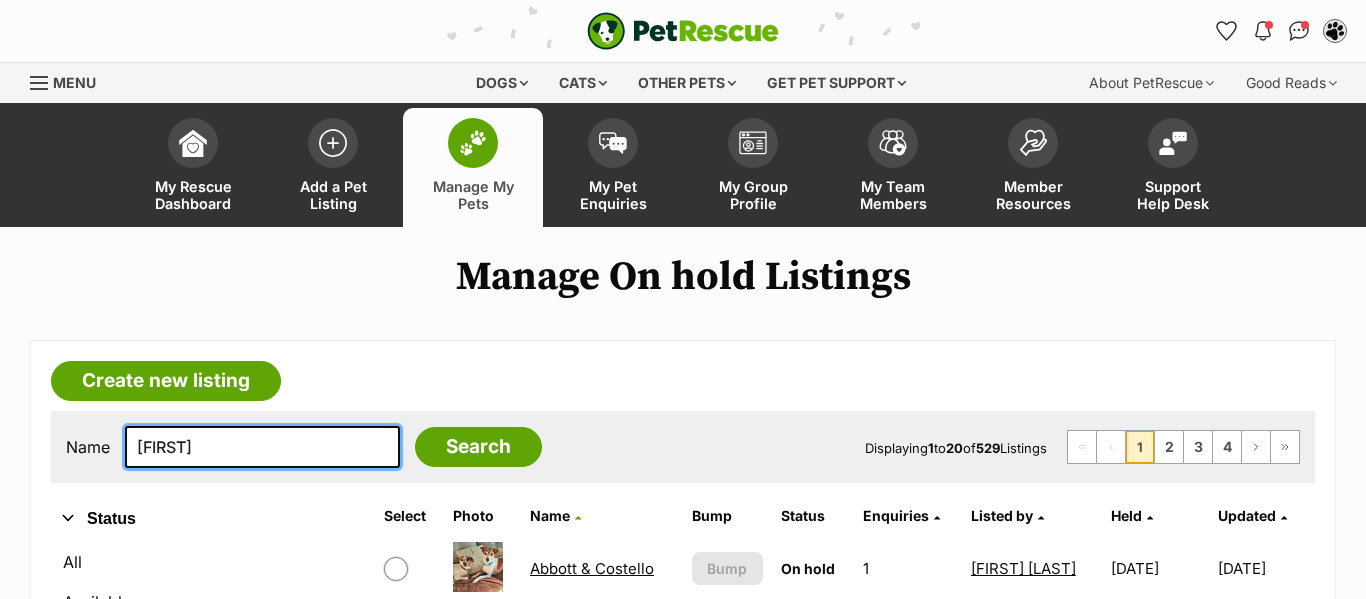 type on "Clare bow" 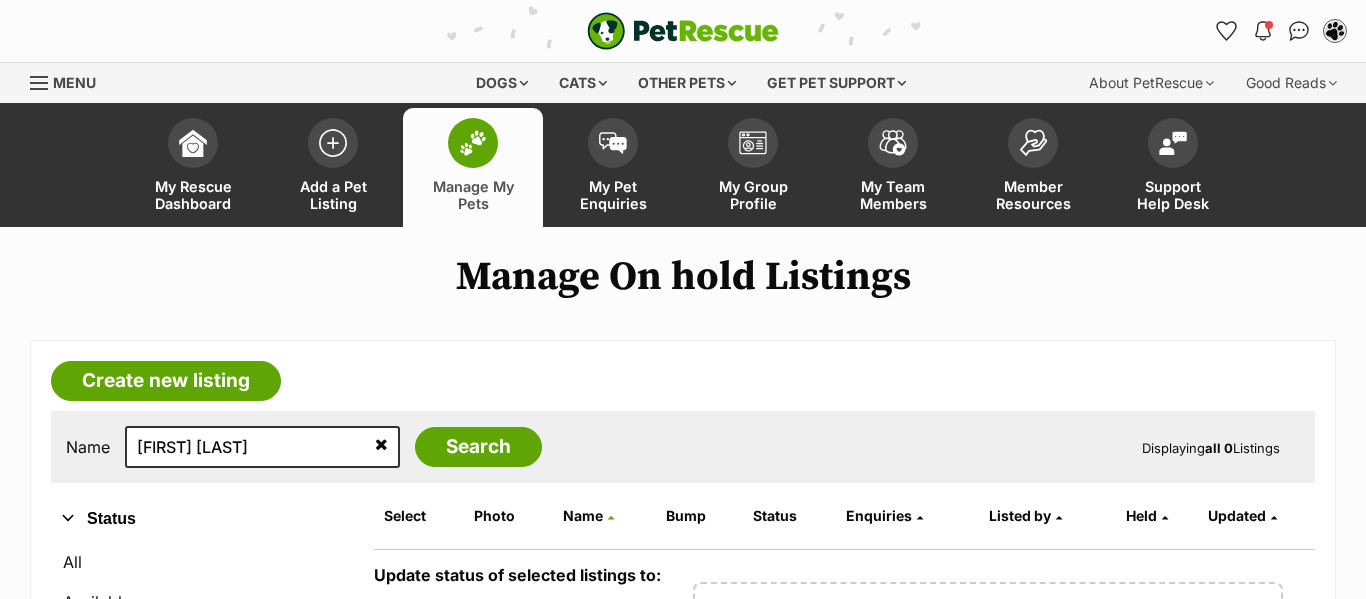 scroll, scrollTop: 0, scrollLeft: 0, axis: both 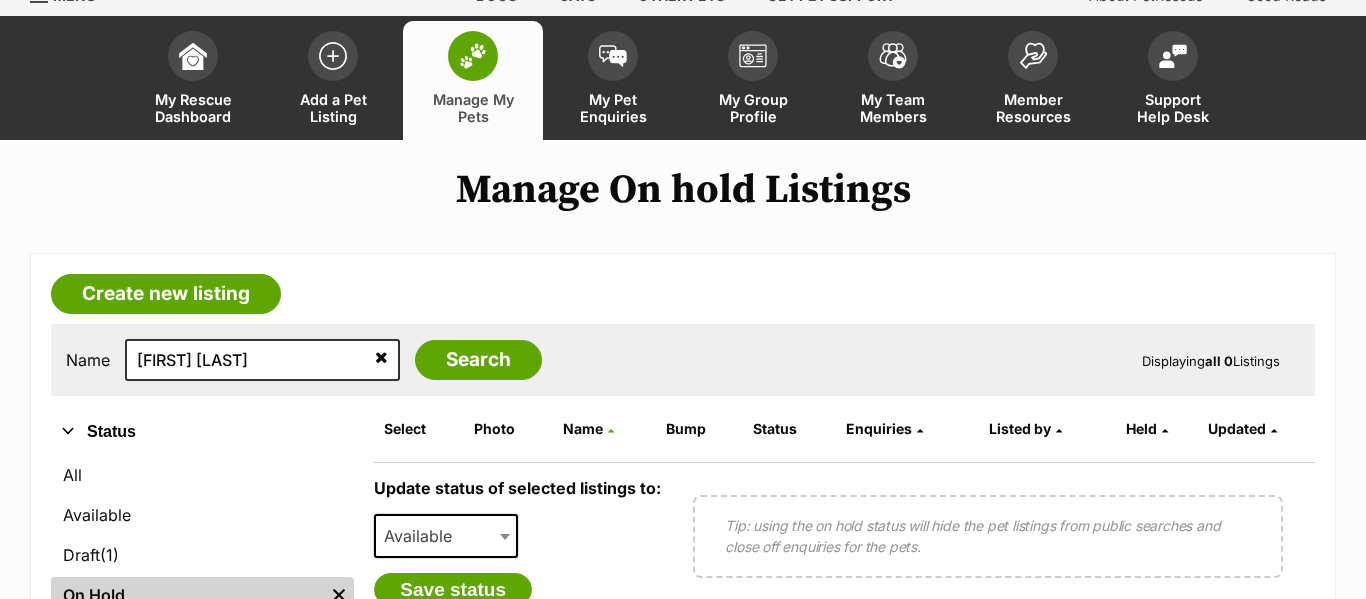 click at bounding box center (473, 56) 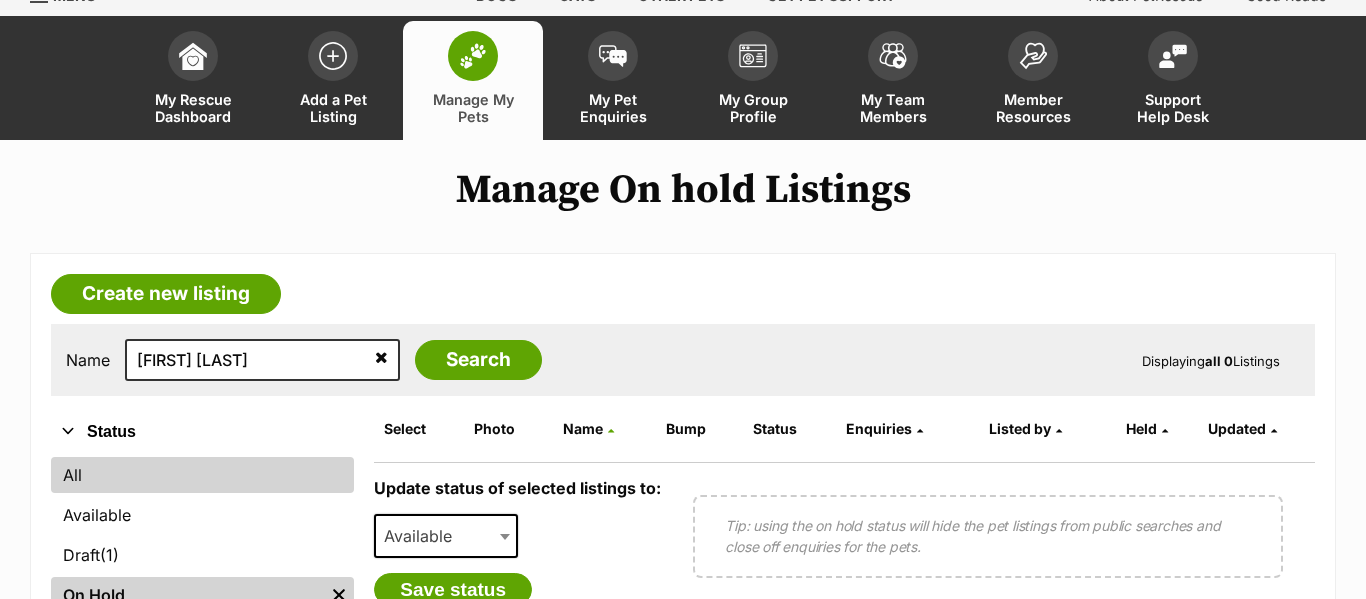click on "All" at bounding box center [202, 475] 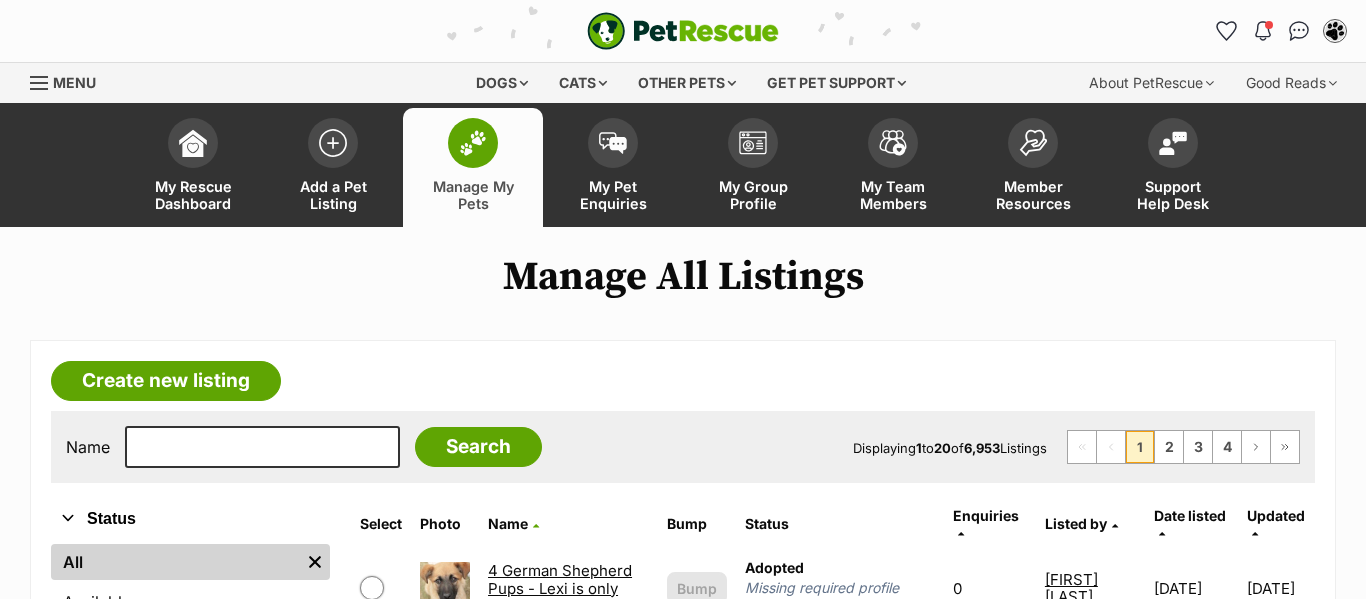 scroll, scrollTop: 0, scrollLeft: 0, axis: both 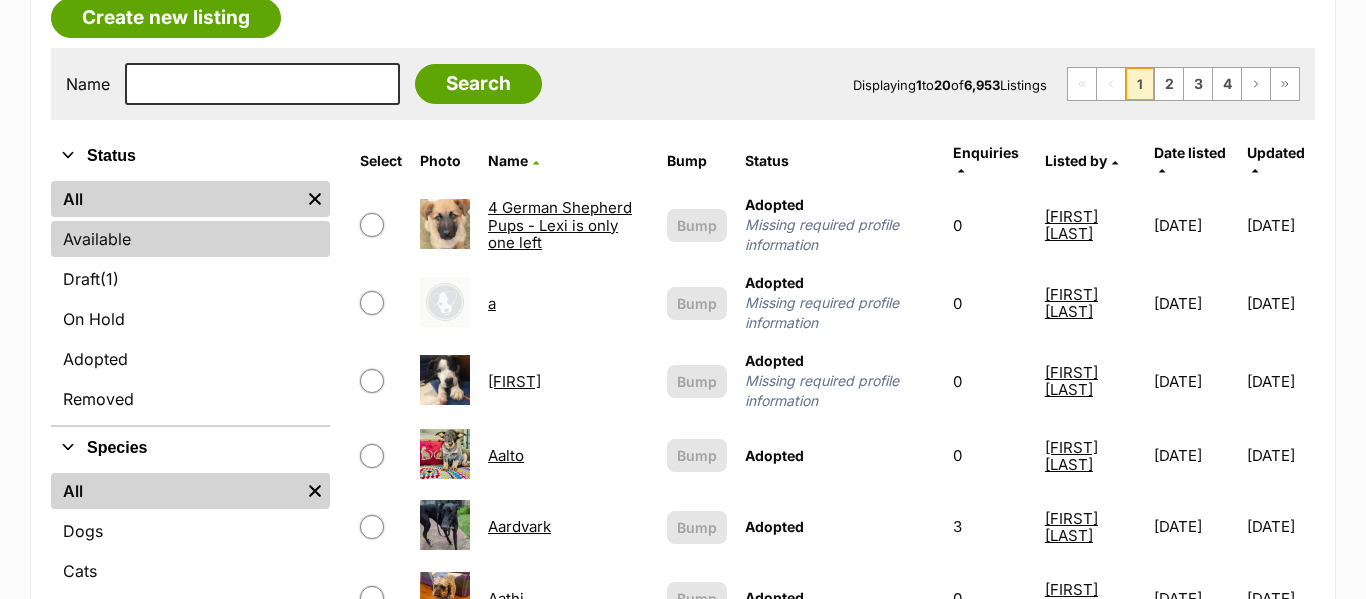 click on "Available" at bounding box center [190, 239] 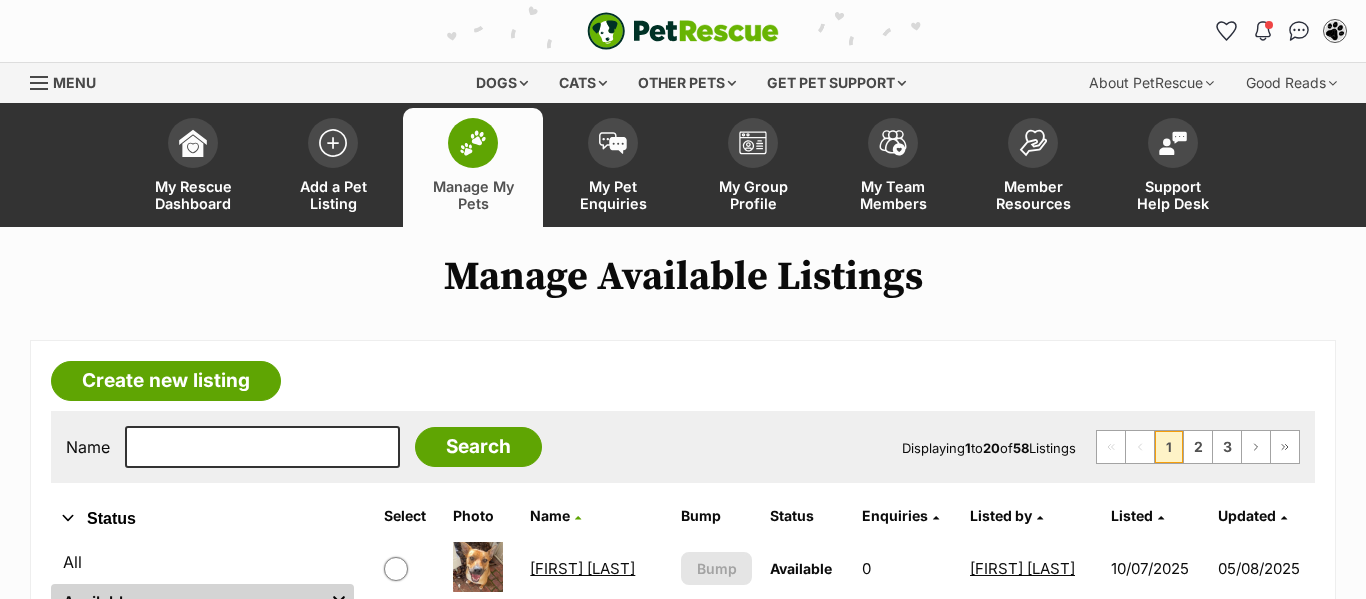 scroll, scrollTop: 0, scrollLeft: 0, axis: both 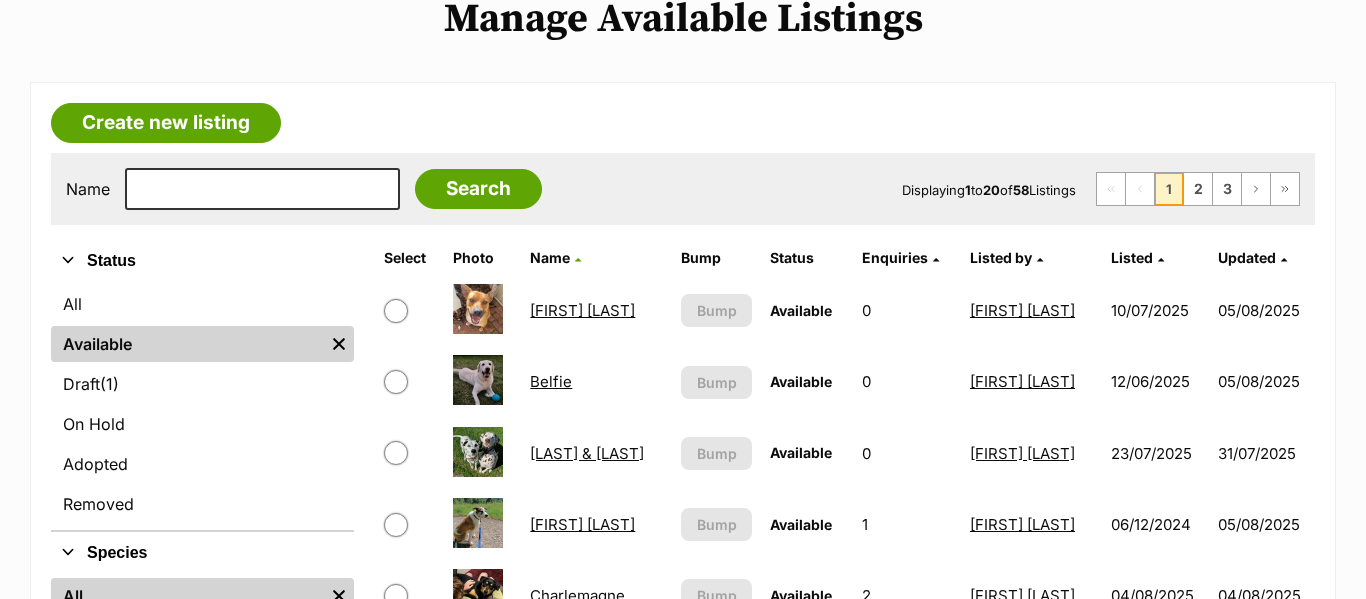 click on "Ashley Harriet" at bounding box center (582, 310) 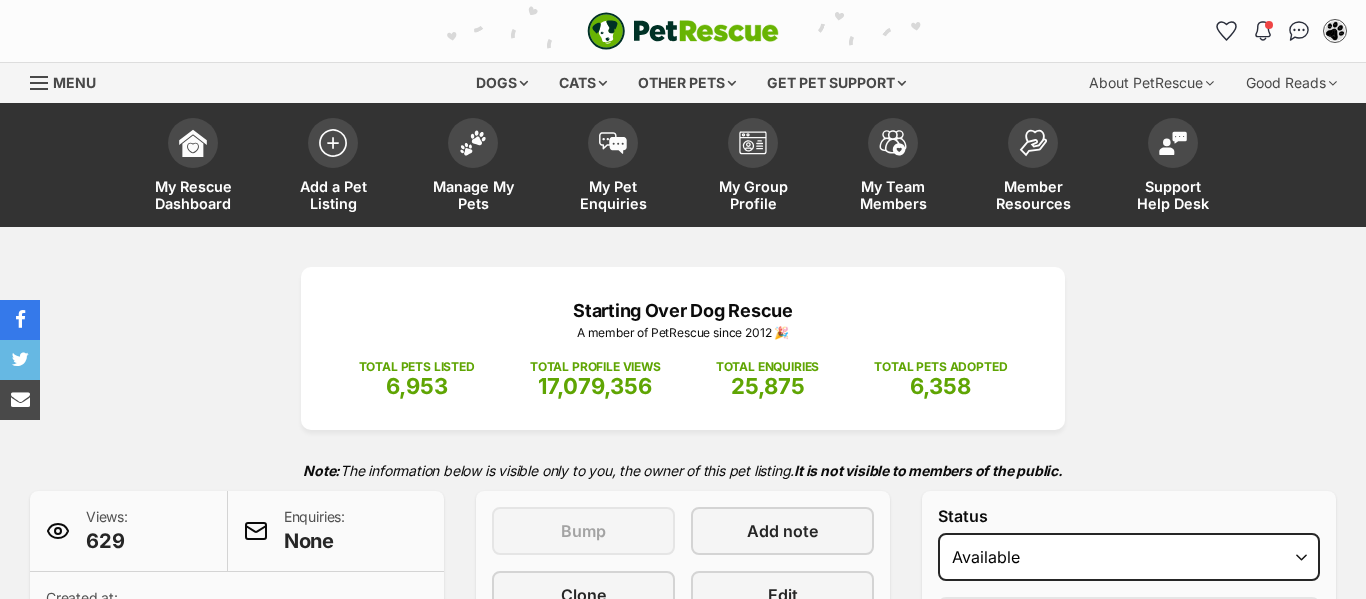 scroll, scrollTop: 0, scrollLeft: 0, axis: both 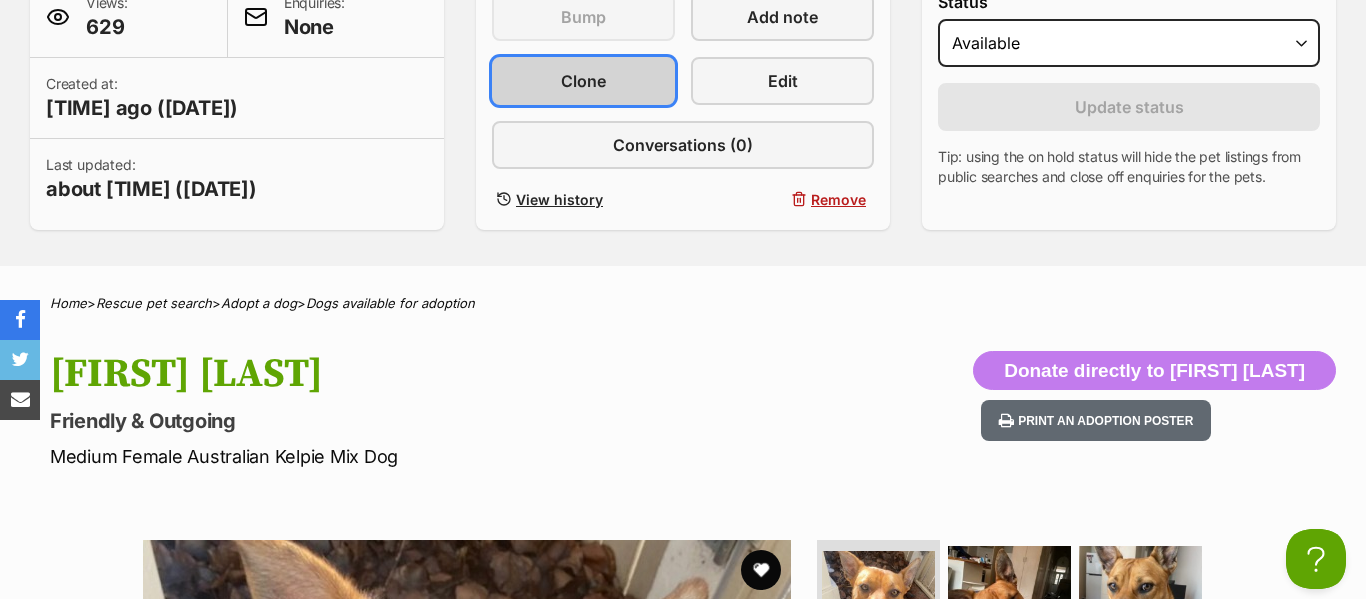 click on "Clone" at bounding box center (583, 81) 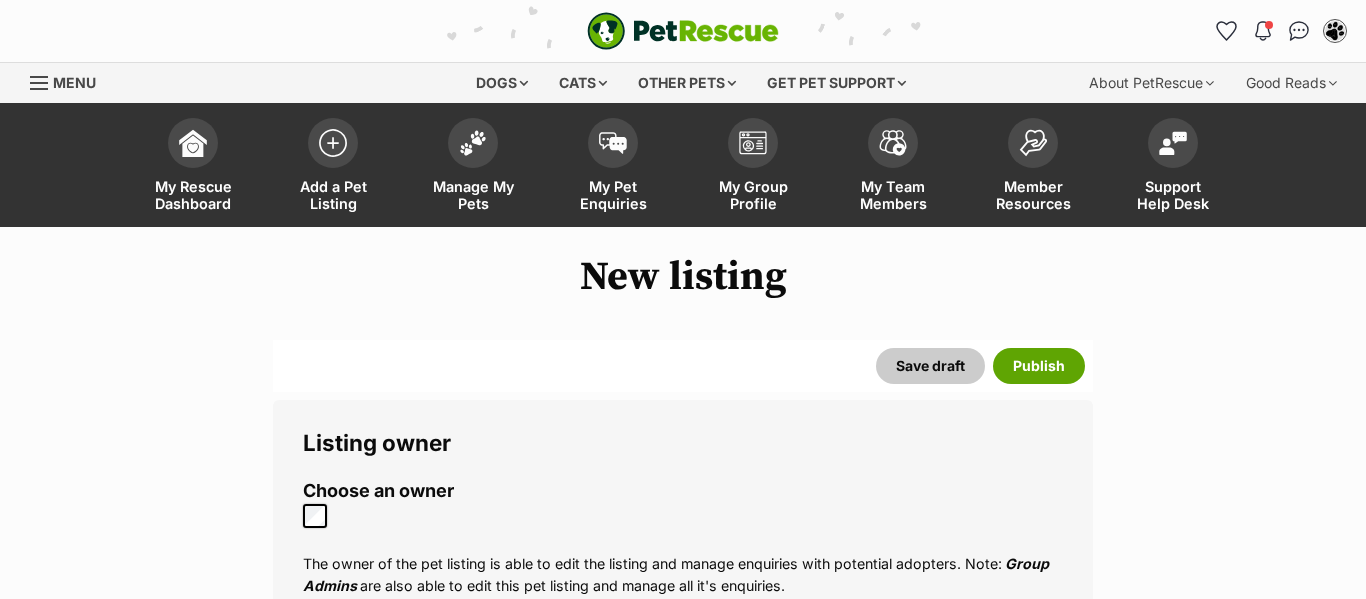 scroll, scrollTop: 0, scrollLeft: 0, axis: both 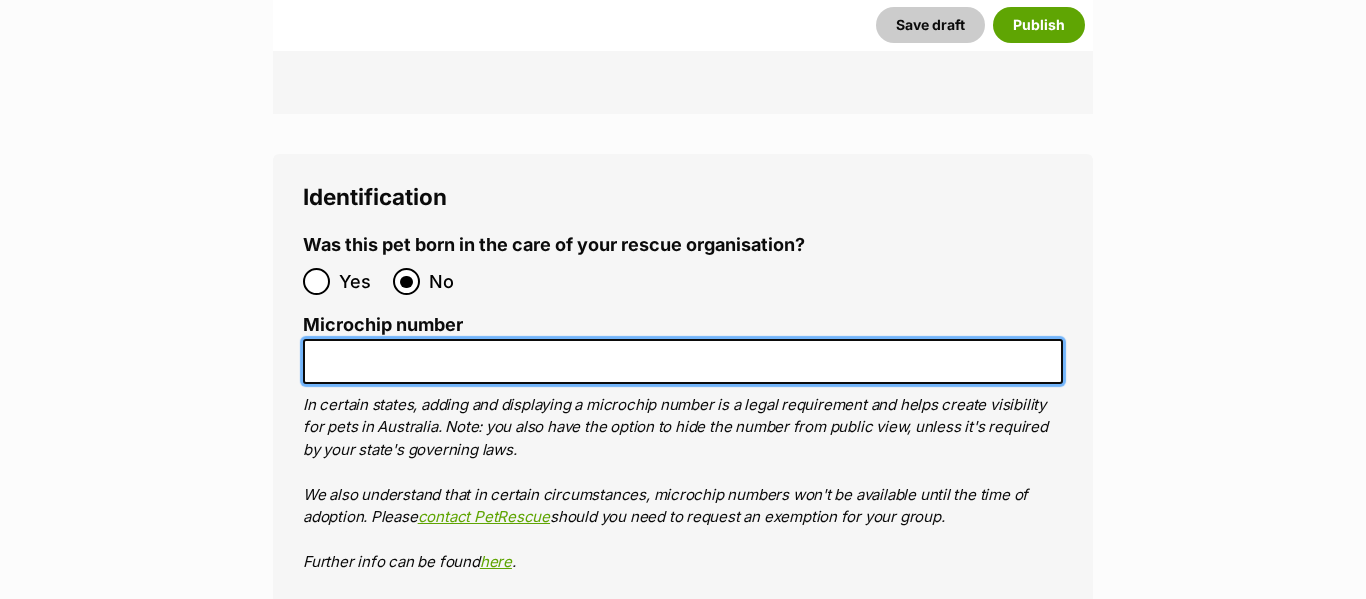click on "Microchip number" at bounding box center [683, 361] 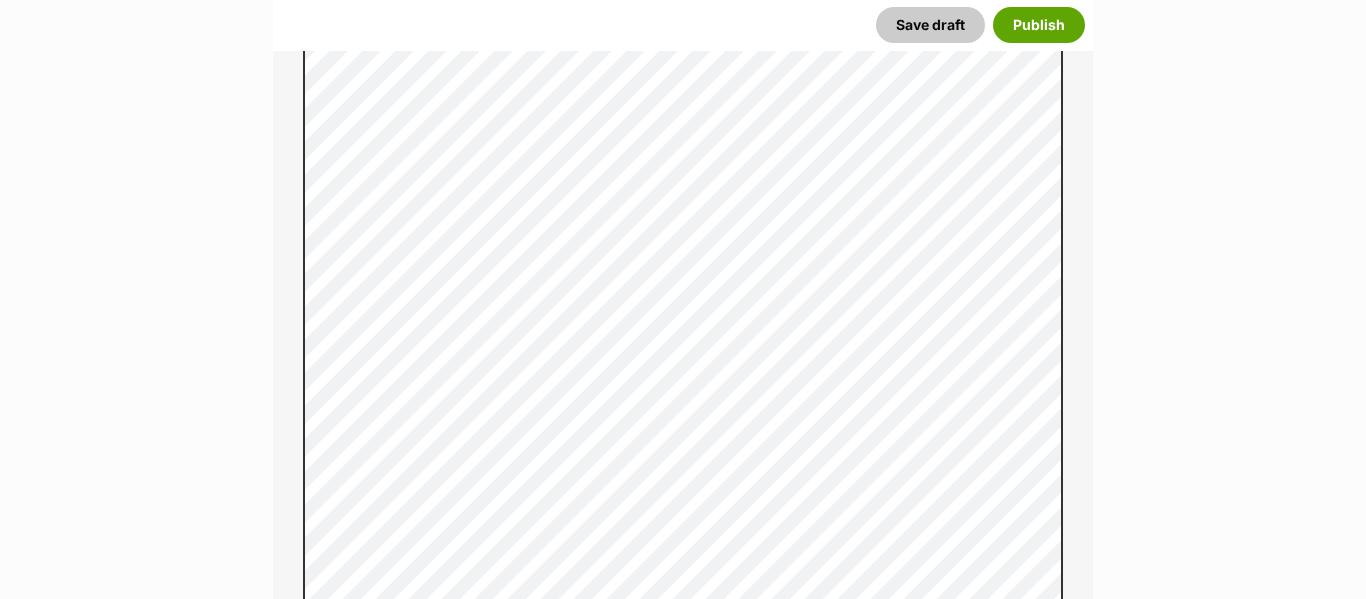 scroll, scrollTop: 1460, scrollLeft: 0, axis: vertical 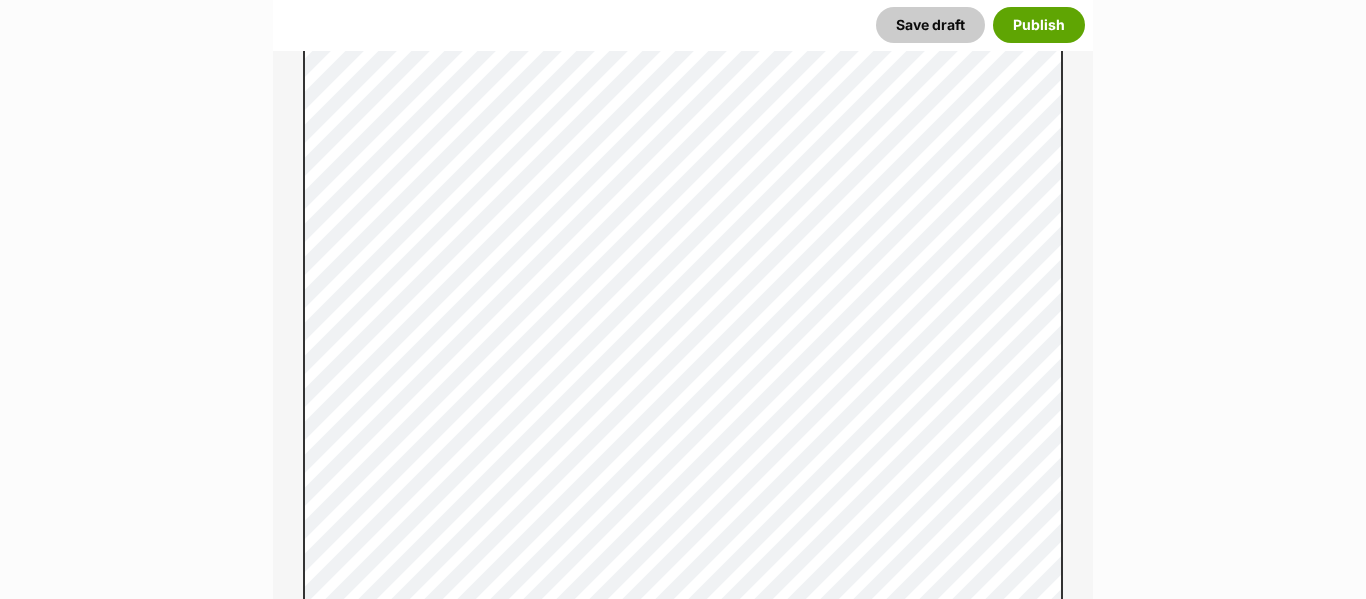 type on "956000018443861" 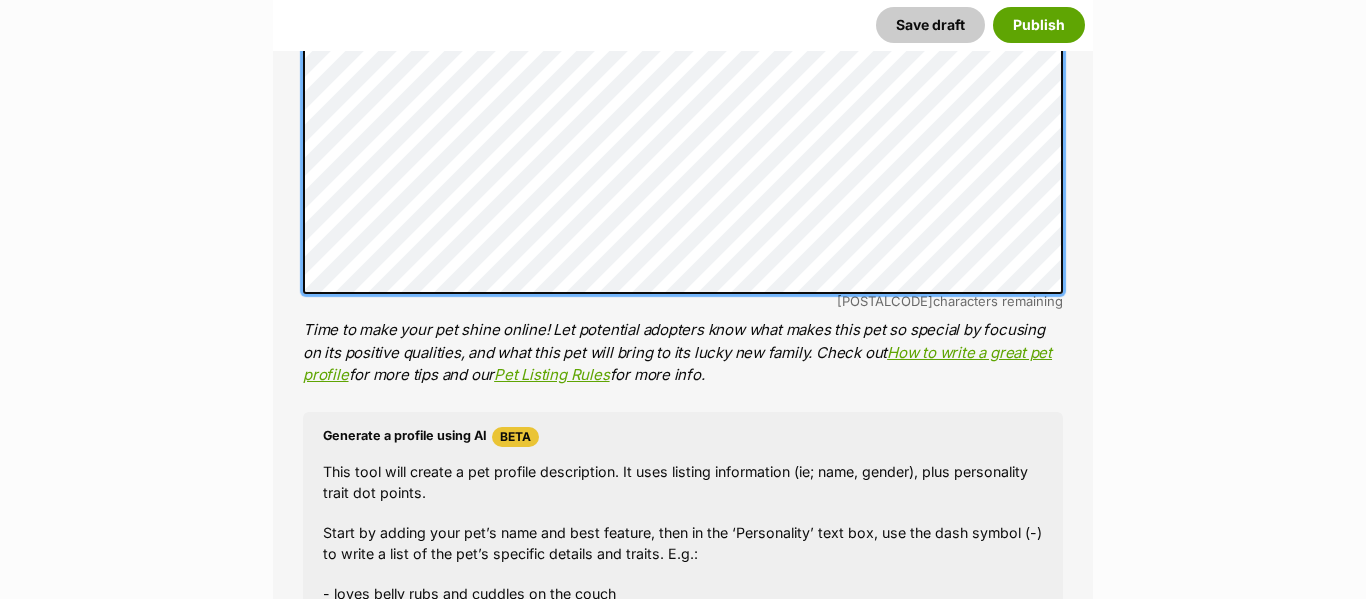 scroll, scrollTop: 2144, scrollLeft: 0, axis: vertical 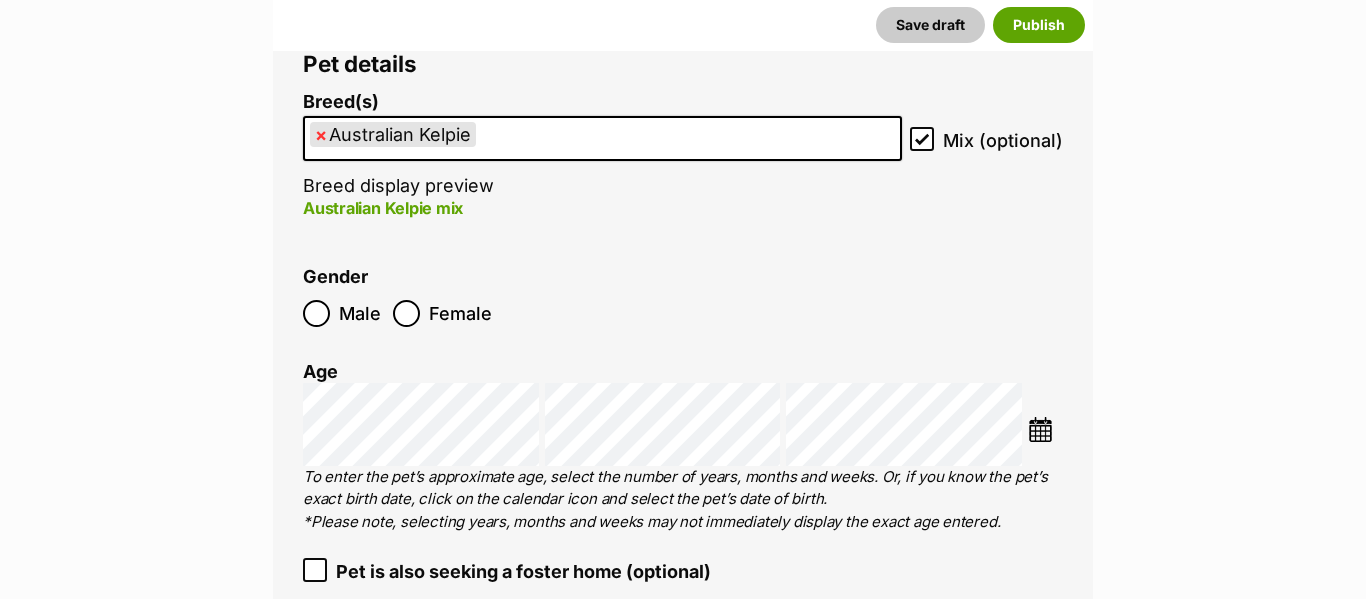 click on "×" at bounding box center (321, 134) 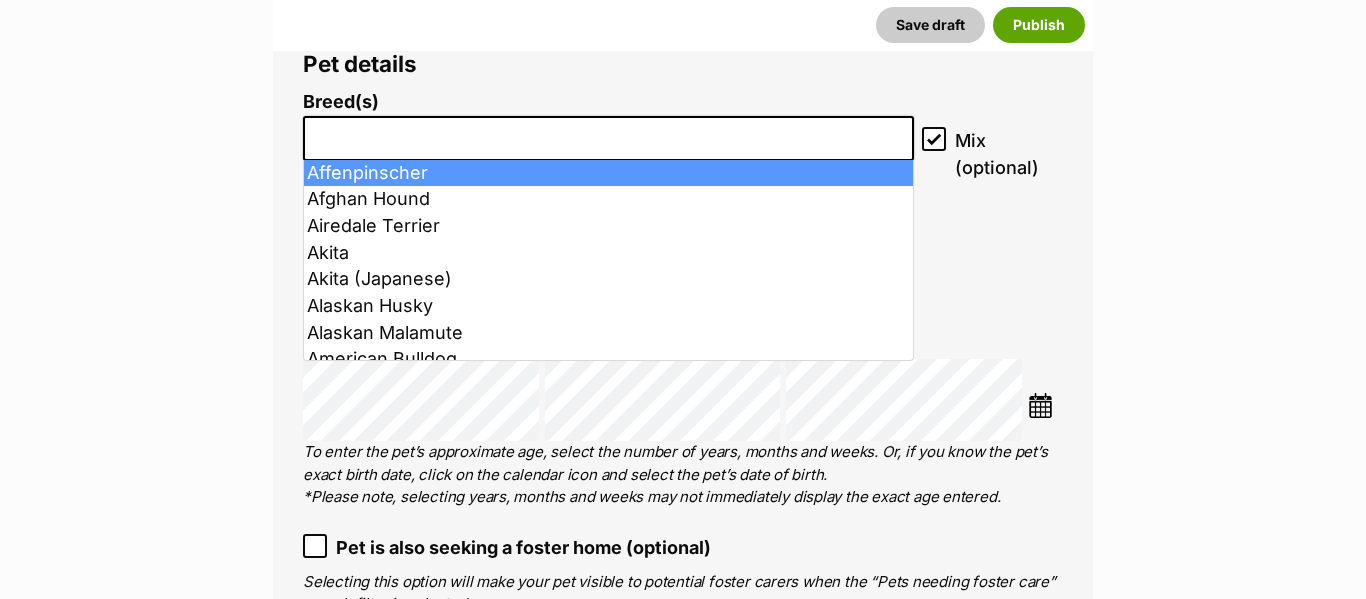 click at bounding box center [608, 133] 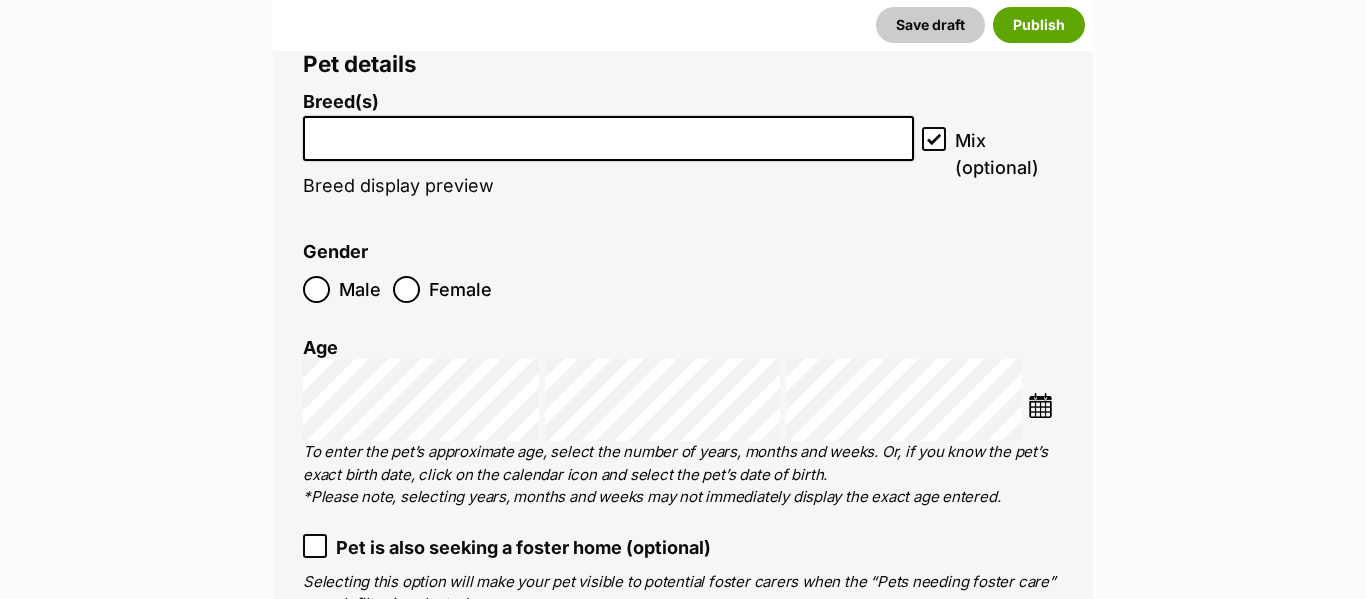 click at bounding box center (608, 133) 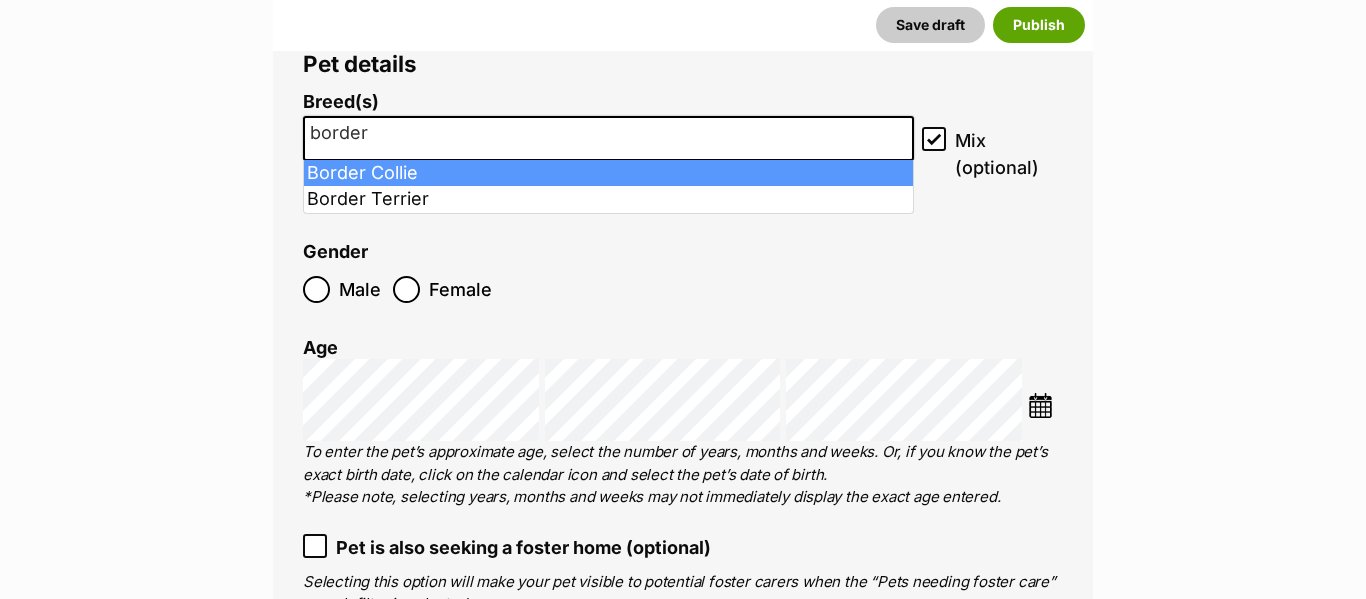 type on "border" 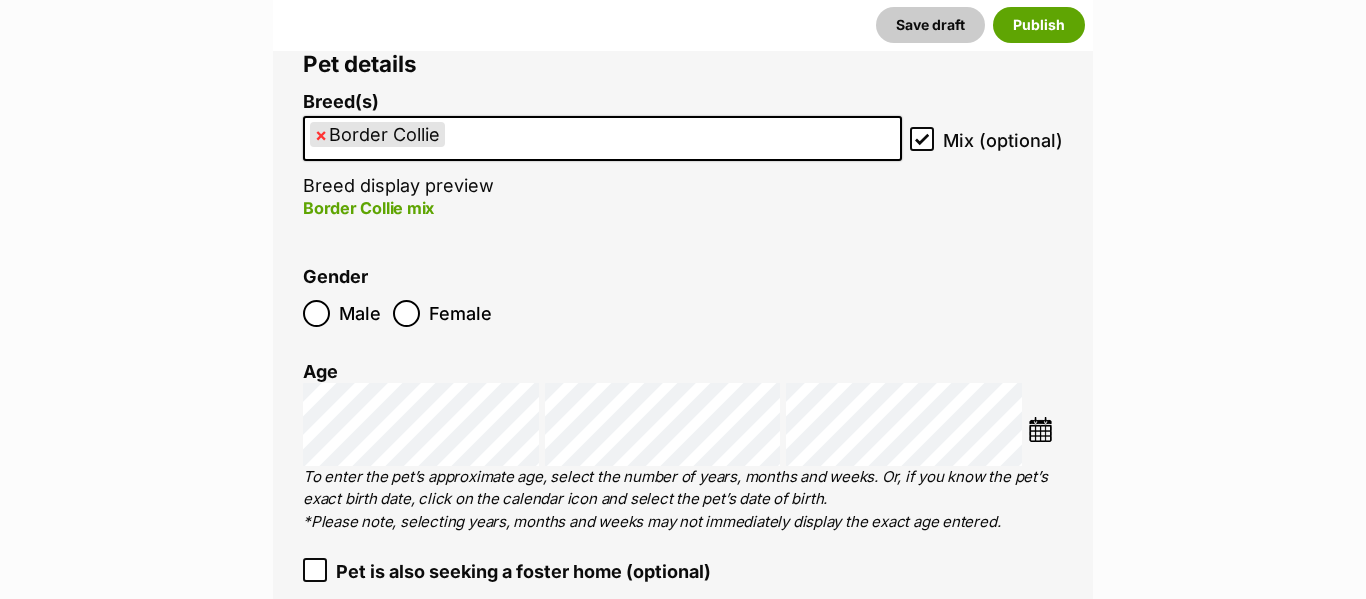 click at bounding box center (1040, 429) 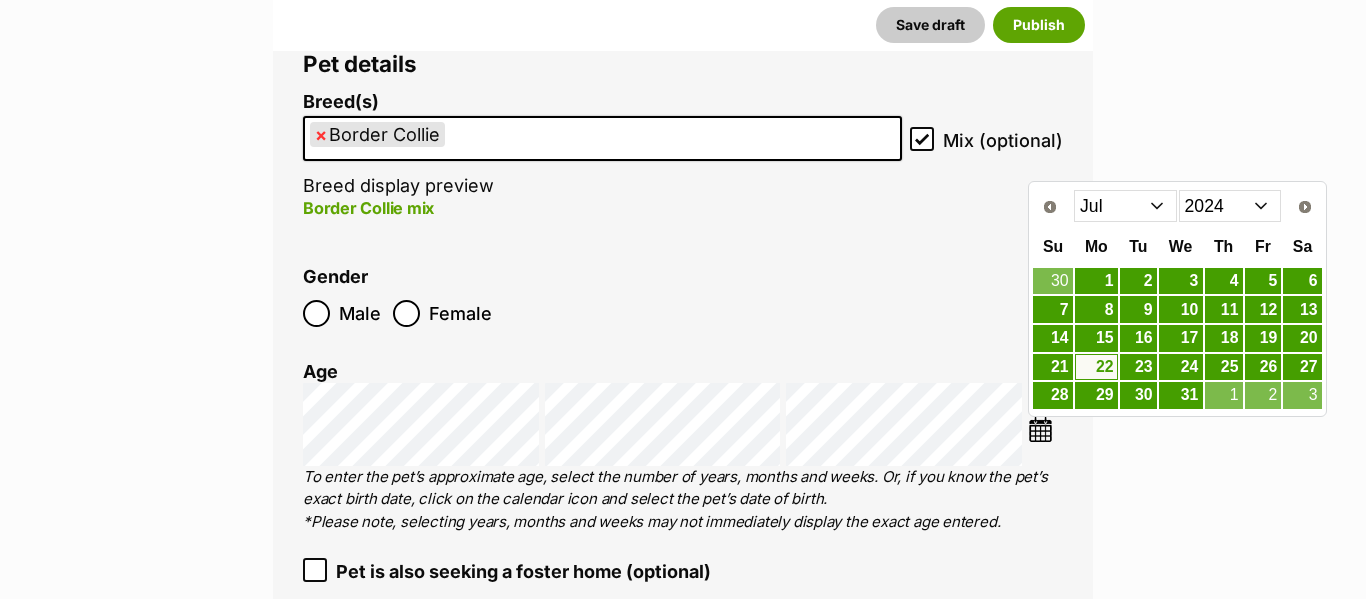 click on "Jan Feb Mar Apr May Jun Jul Aug Sep Oct Nov Dec" at bounding box center (1125, 206) 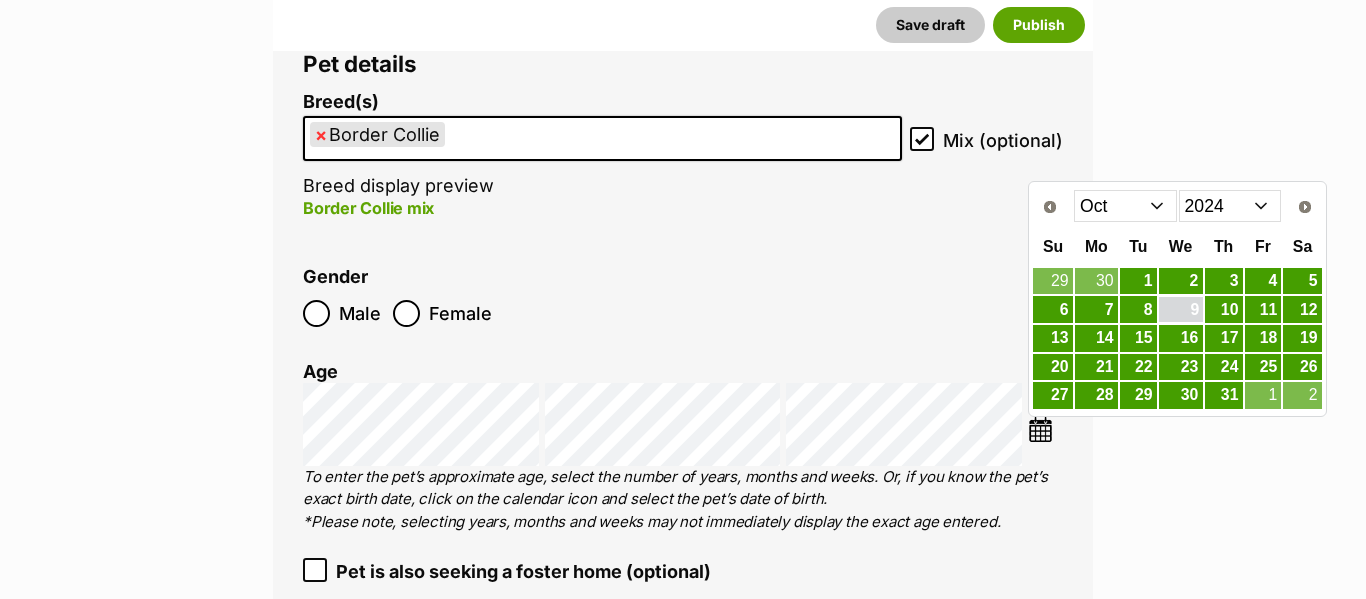 click on "9" at bounding box center (1181, 309) 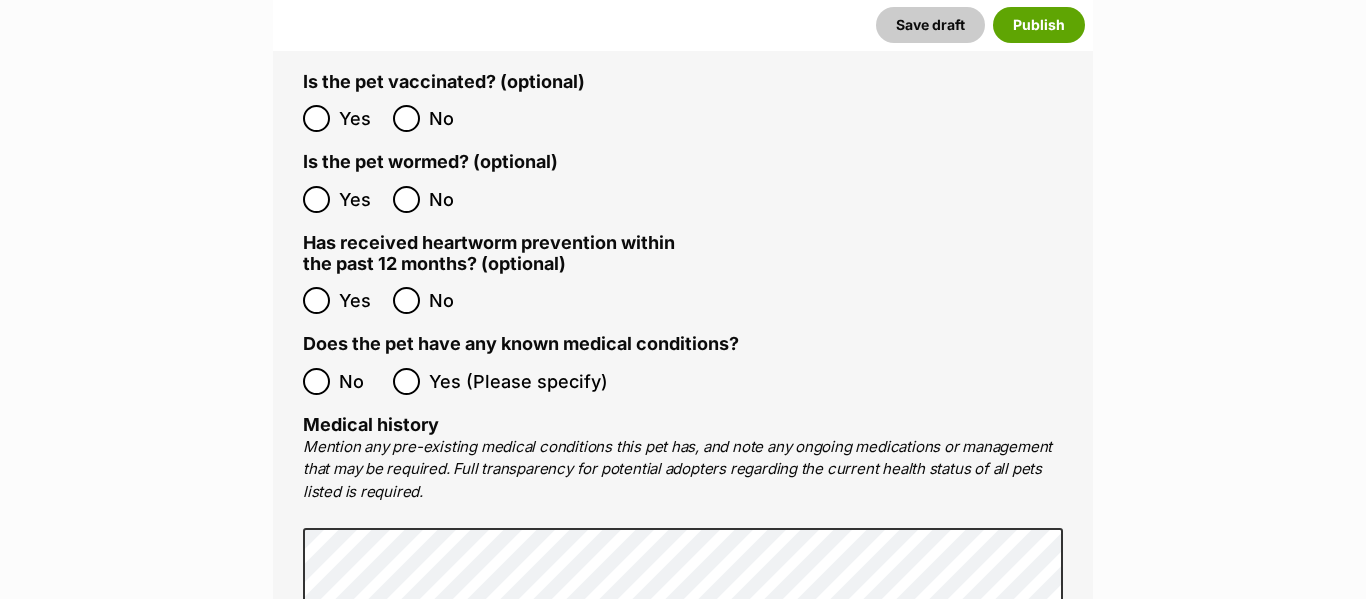 scroll, scrollTop: 4449, scrollLeft: 0, axis: vertical 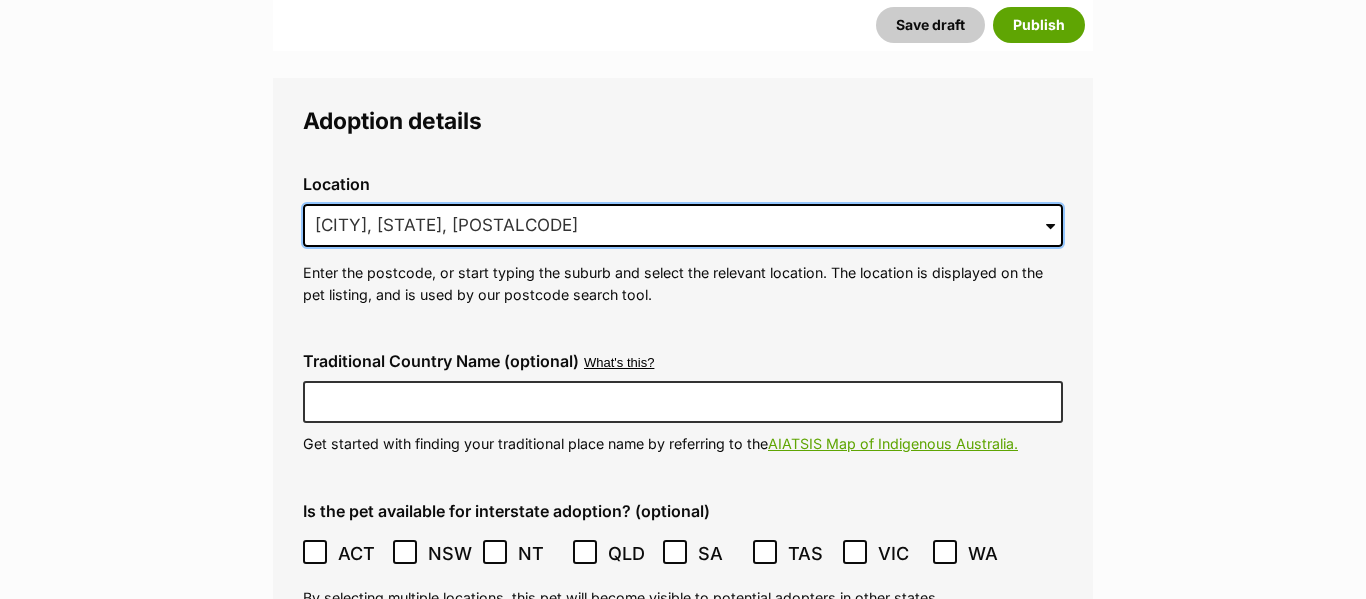 click on "South Yarra, VIC, 3141" at bounding box center [683, 226] 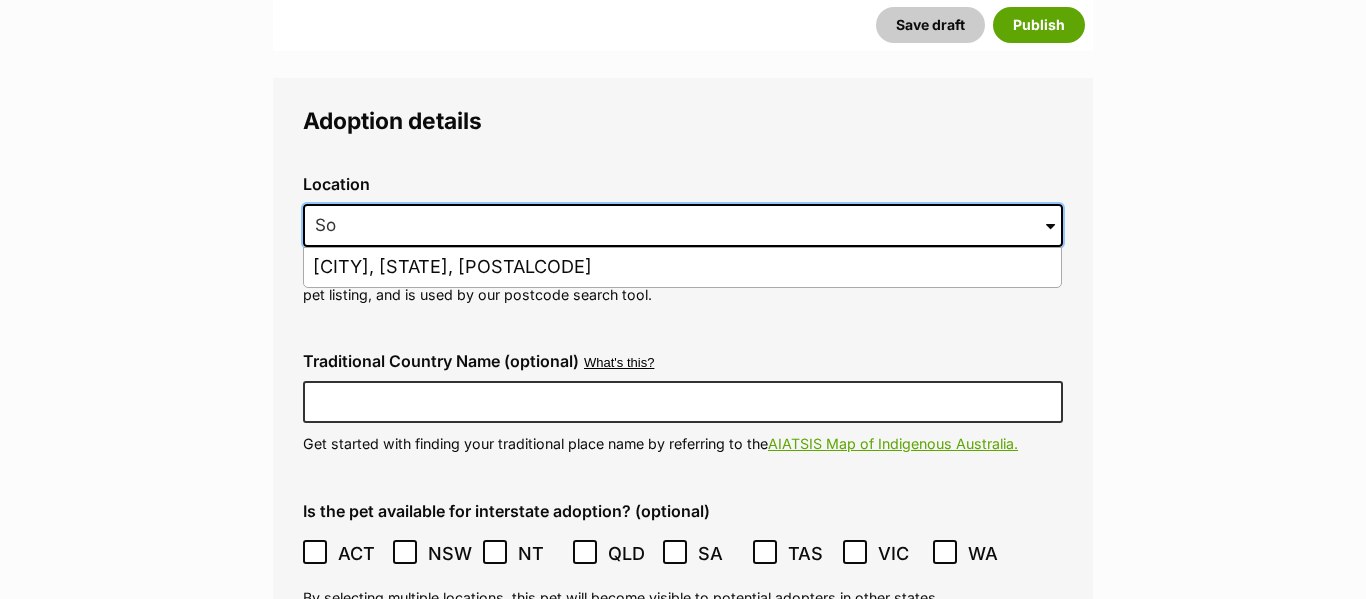 type on "S" 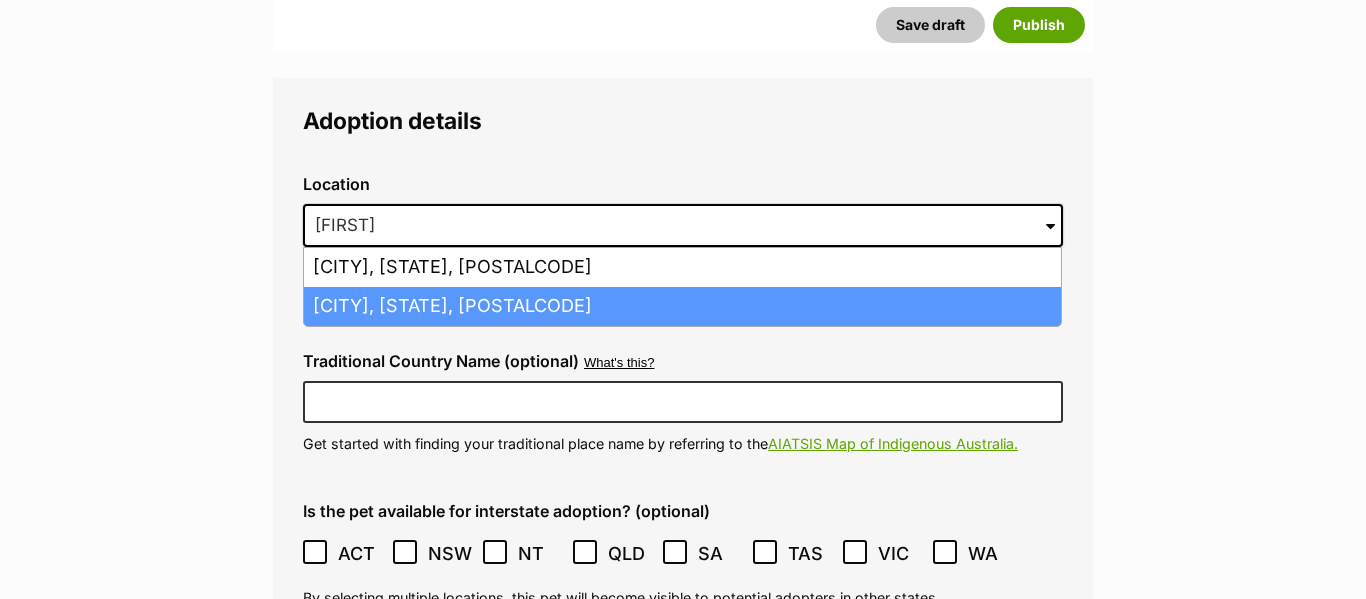click on "Thomastown, Victoria, 3074" at bounding box center (682, 306) 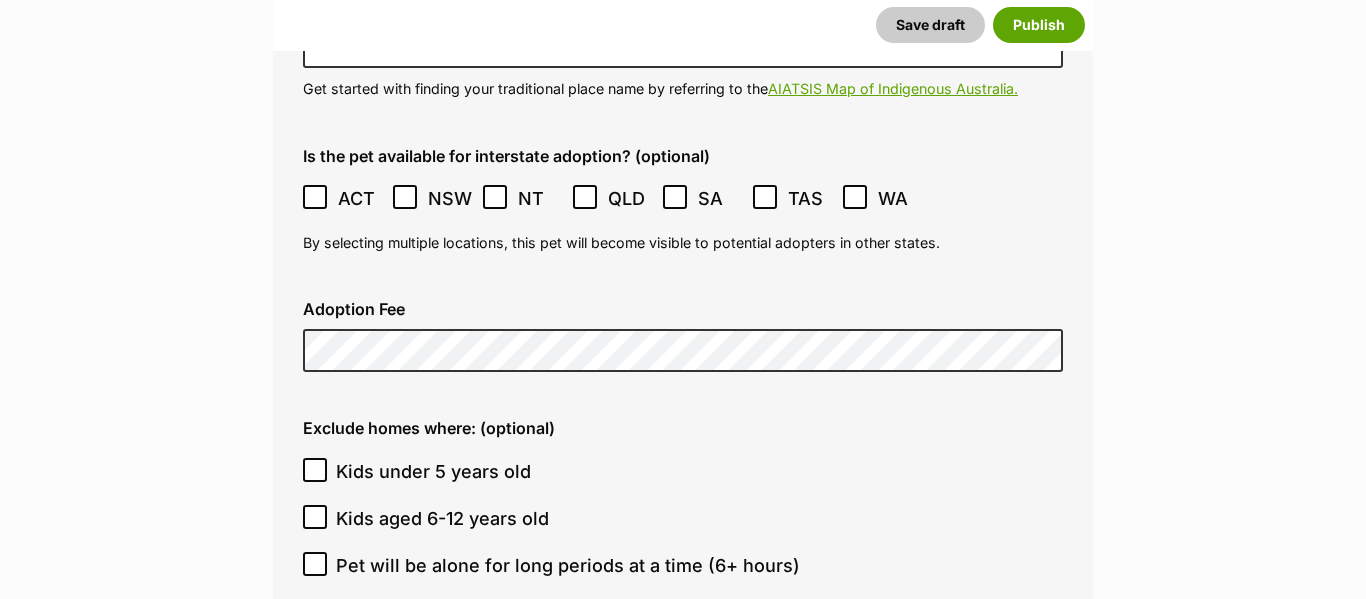 scroll, scrollTop: 5867, scrollLeft: 0, axis: vertical 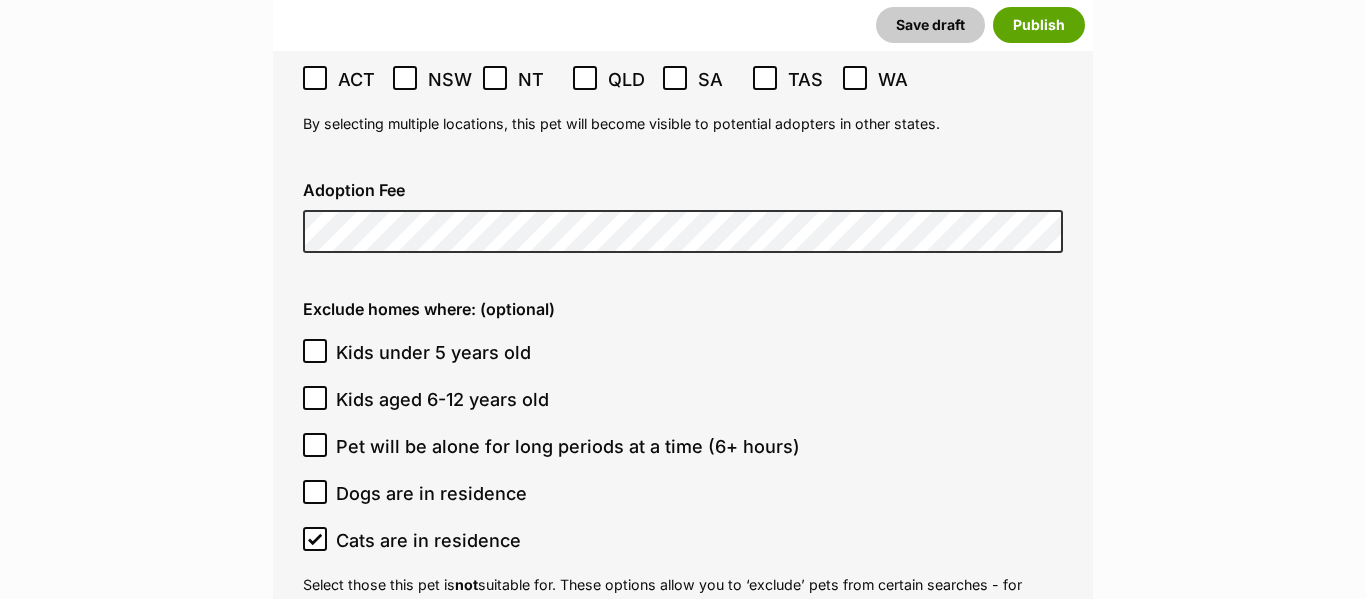 click 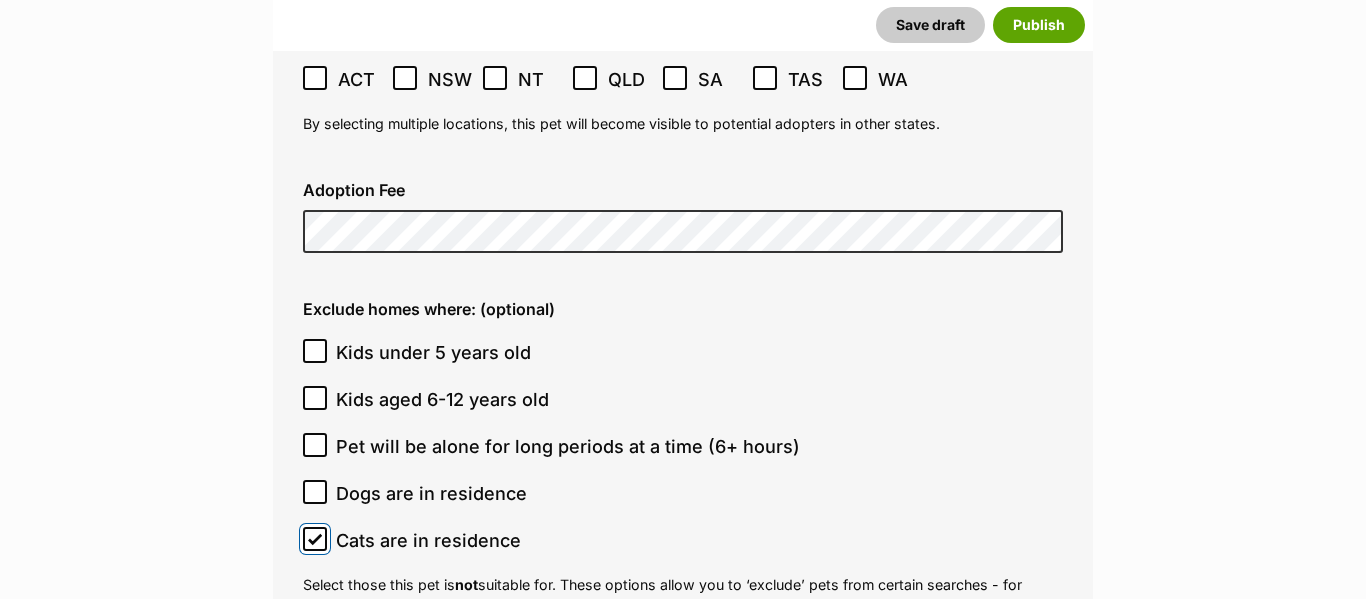 click on "Cats are in residence" at bounding box center [315, 539] 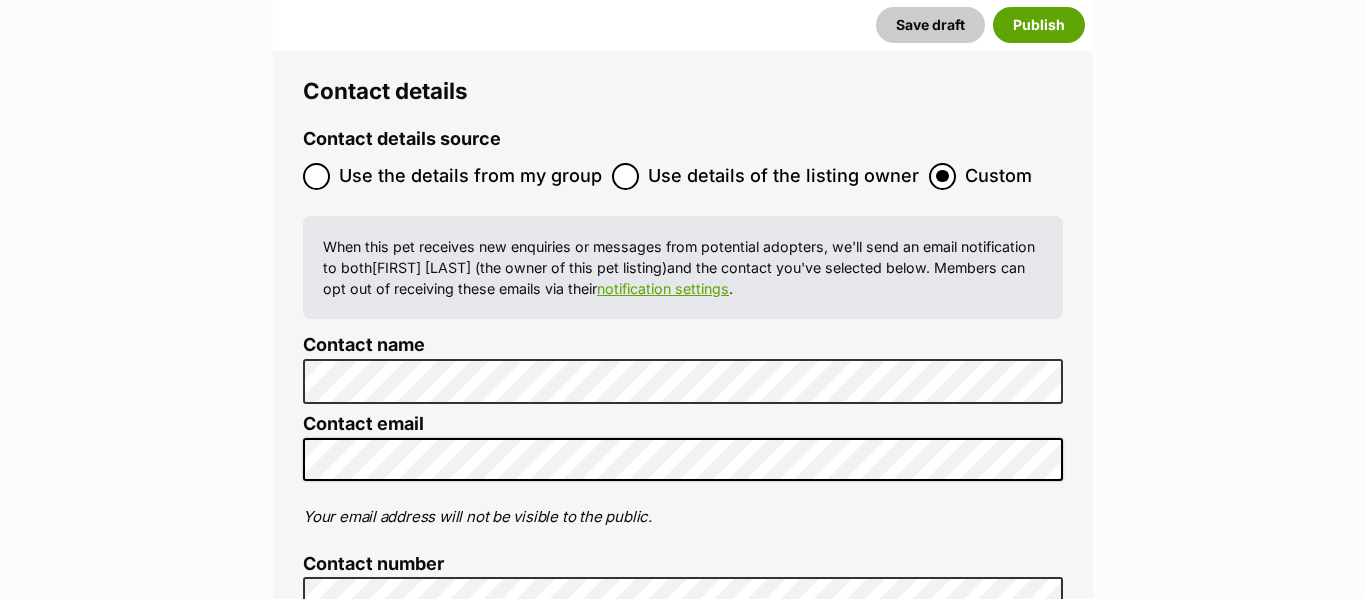 scroll, scrollTop: 8229, scrollLeft: 0, axis: vertical 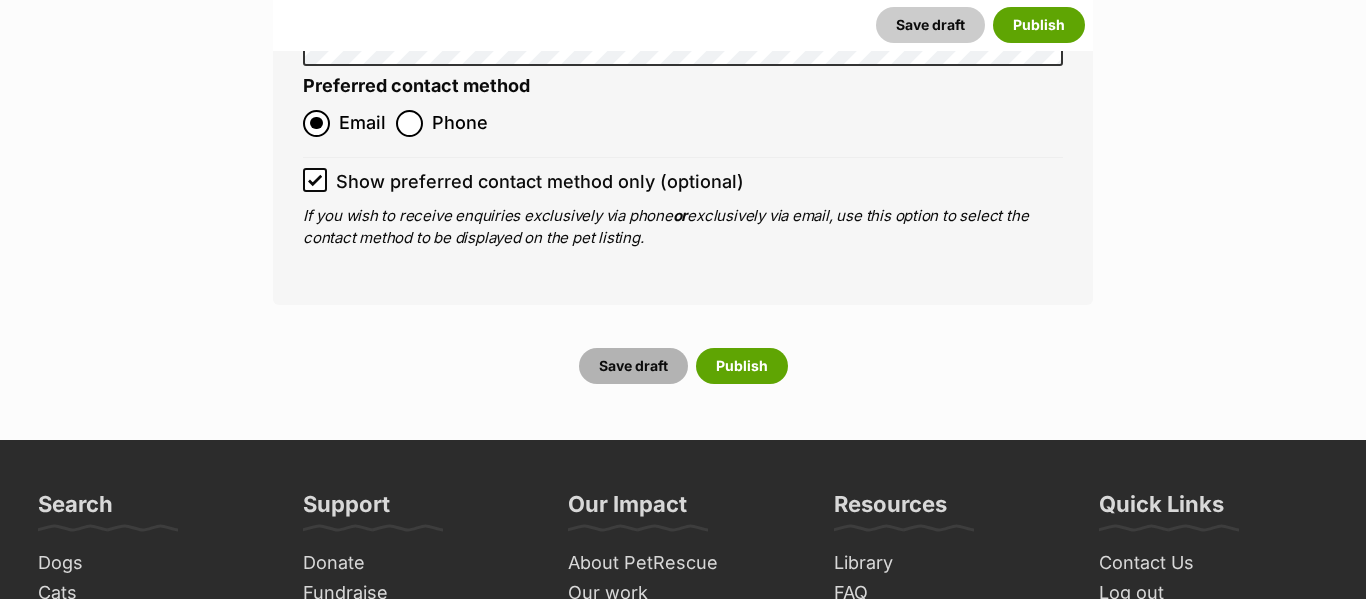 click on "Save draft" at bounding box center [633, 366] 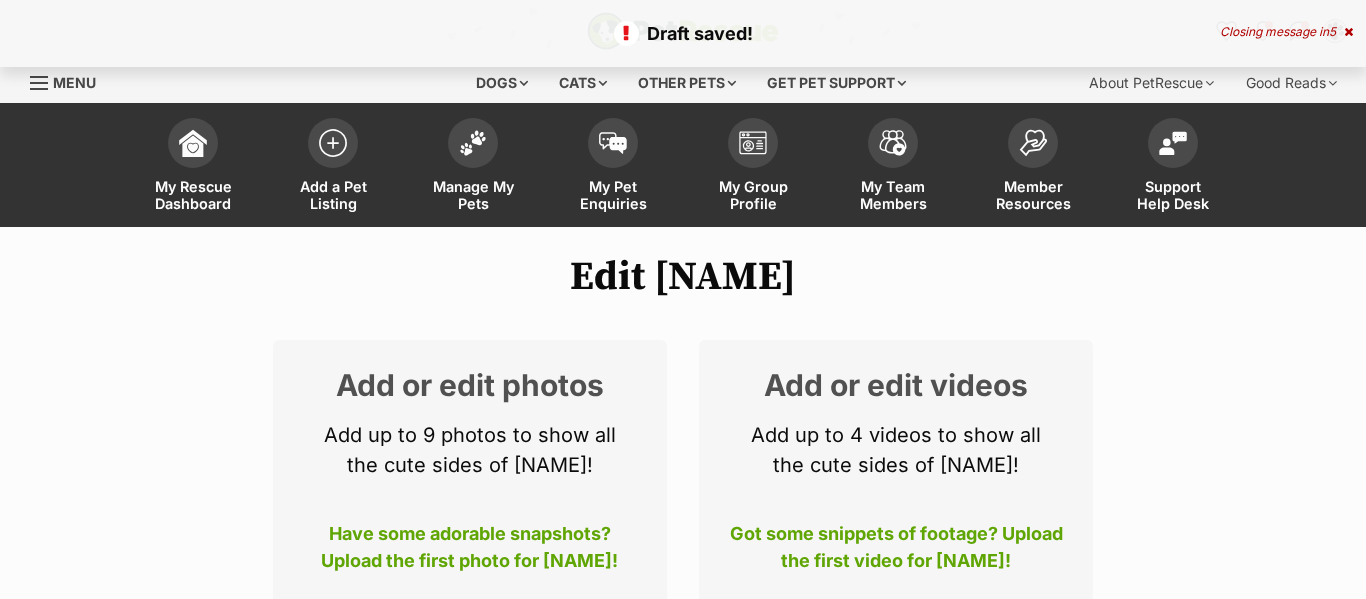 scroll, scrollTop: 0, scrollLeft: 0, axis: both 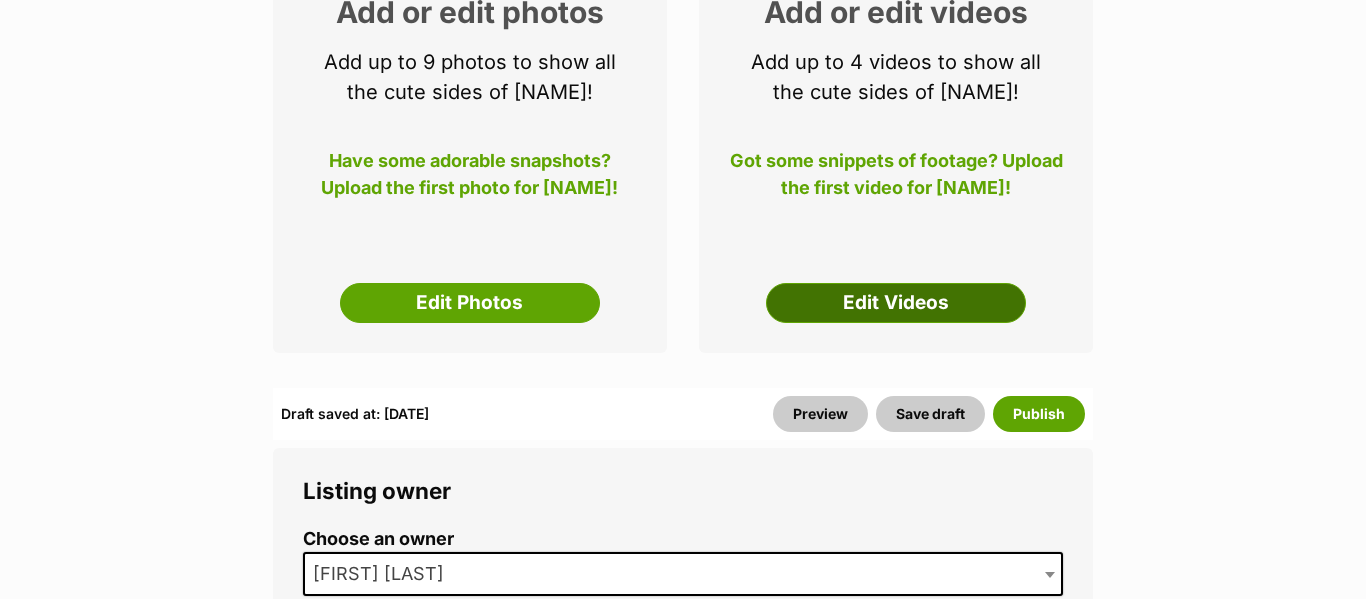 click on "Edit Videos" at bounding box center (896, 303) 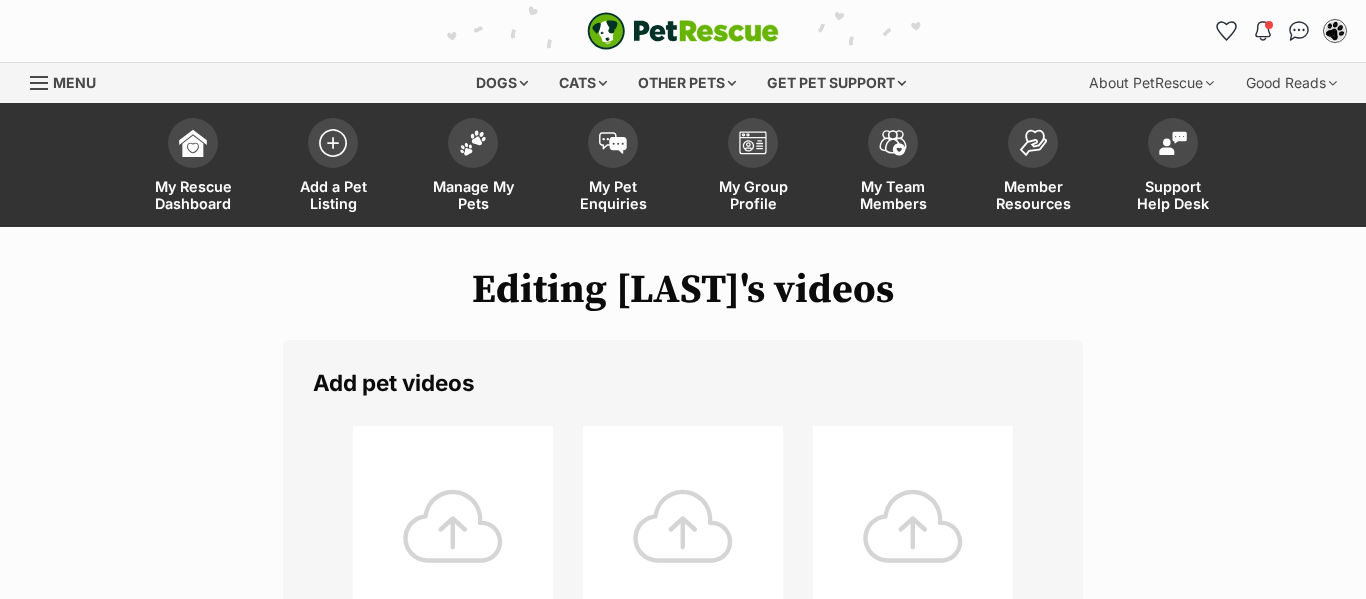 scroll, scrollTop: 0, scrollLeft: 0, axis: both 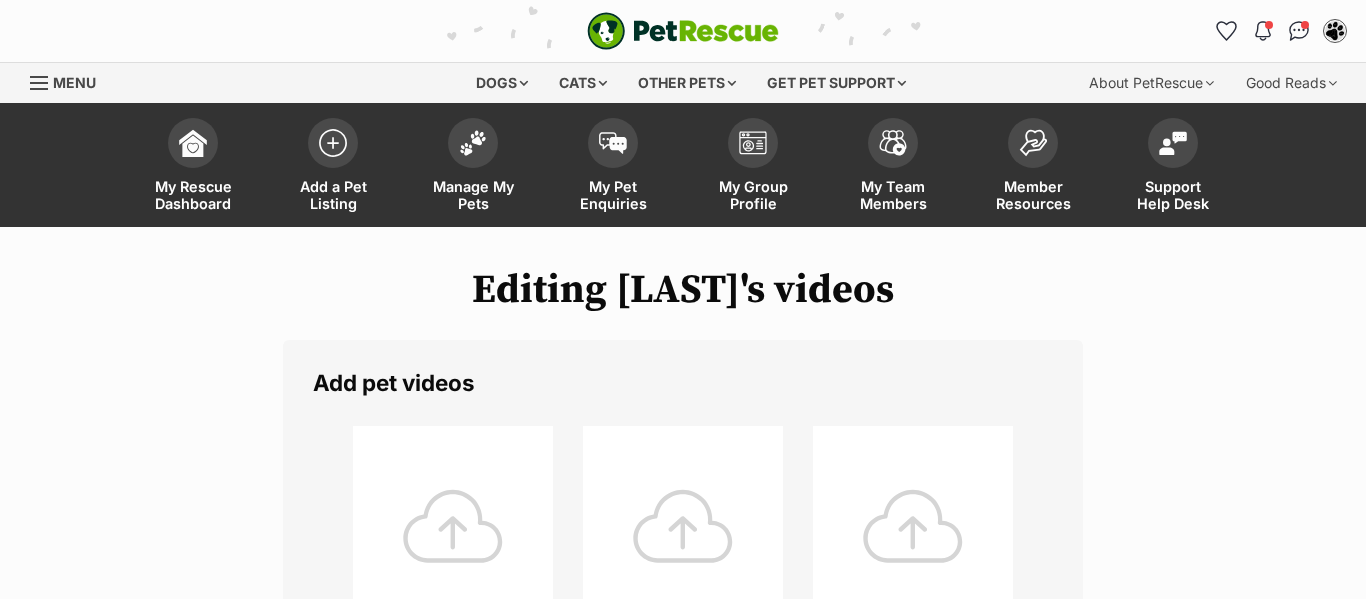 click on "Editing [LAST]'s videos
Add pet videos
Upload videos
0
Of 4 videos uploaded
Save and edit profile information
Save changes and view profile" at bounding box center [683, 708] 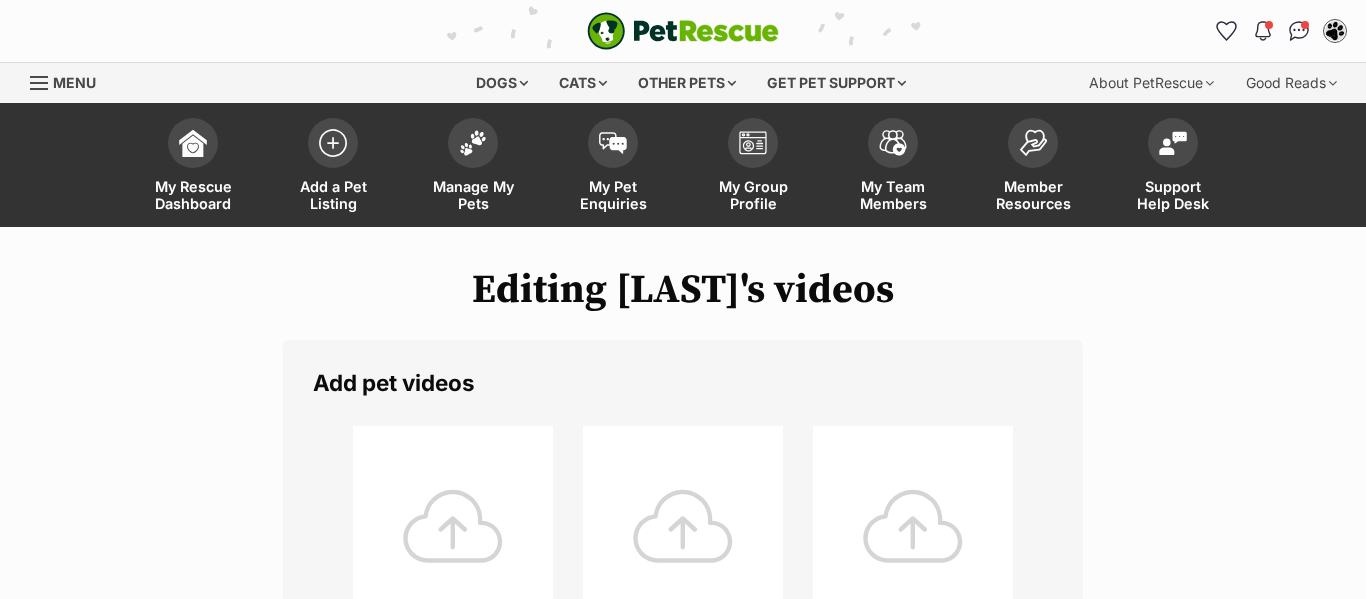 click at bounding box center (453, 526) 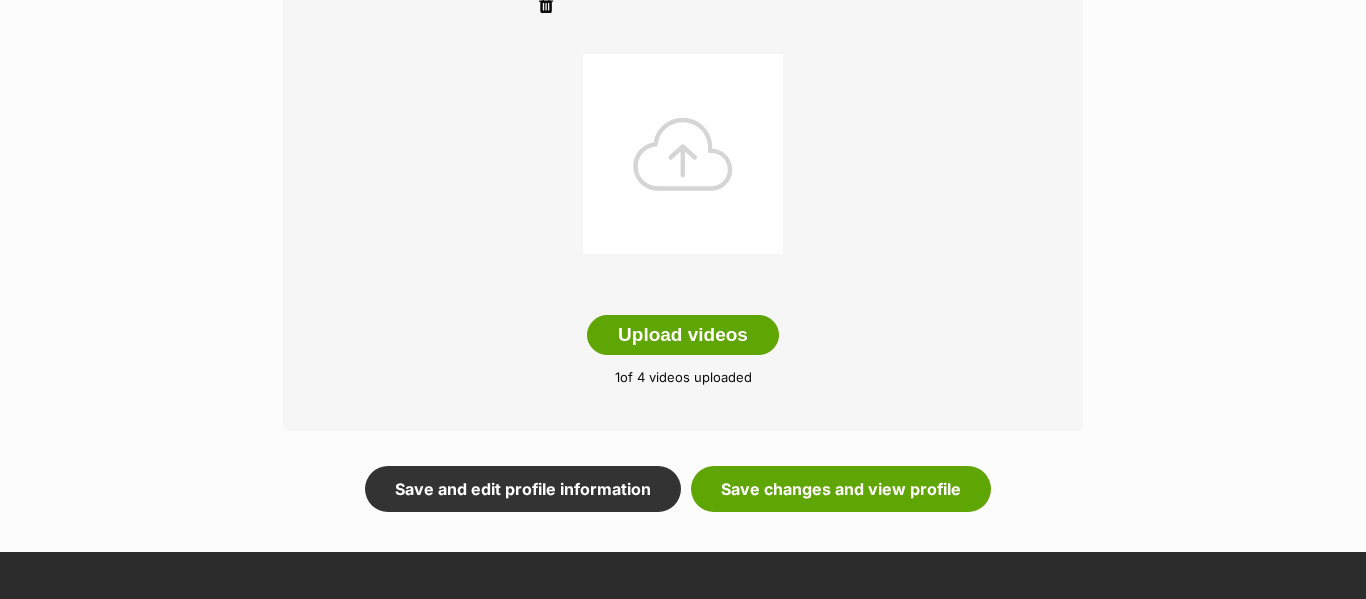 scroll, scrollTop: 640, scrollLeft: 0, axis: vertical 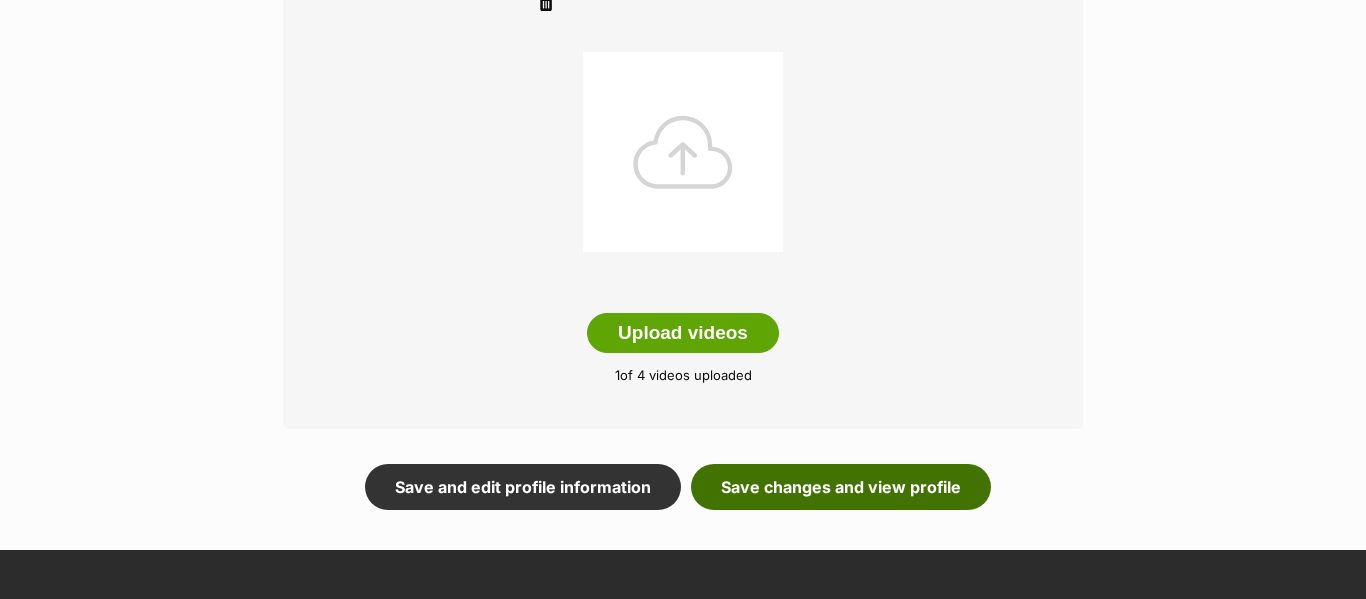 click on "Save changes and view profile" at bounding box center (841, 487) 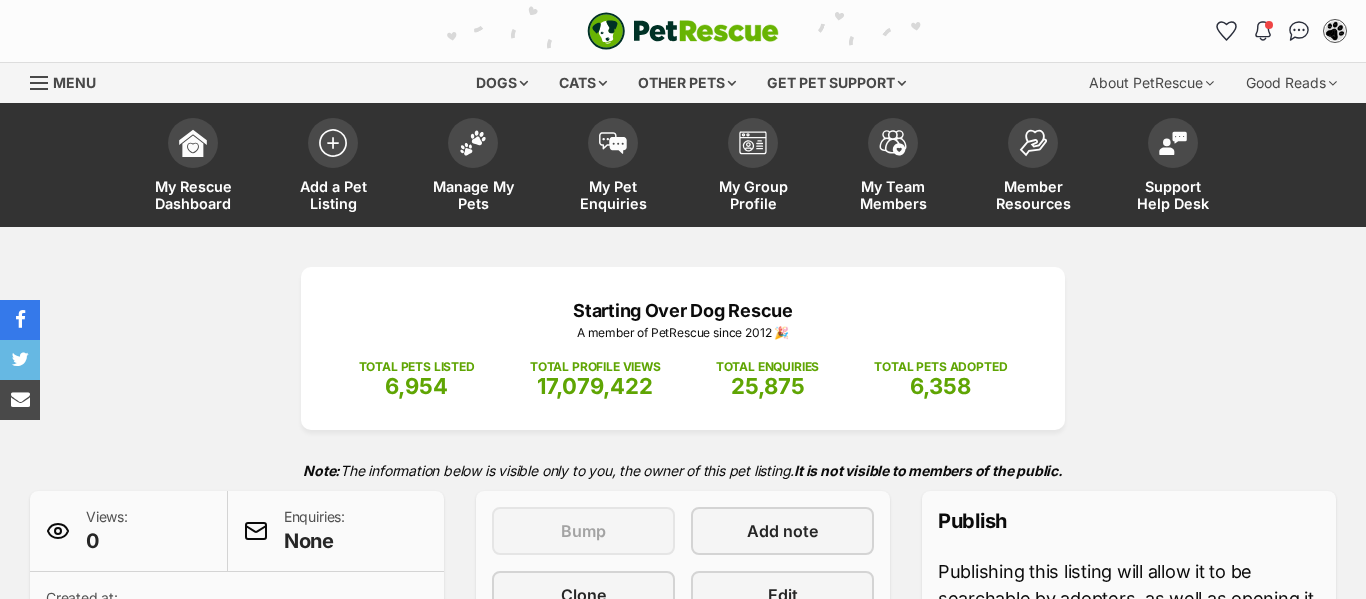 scroll, scrollTop: 0, scrollLeft: 0, axis: both 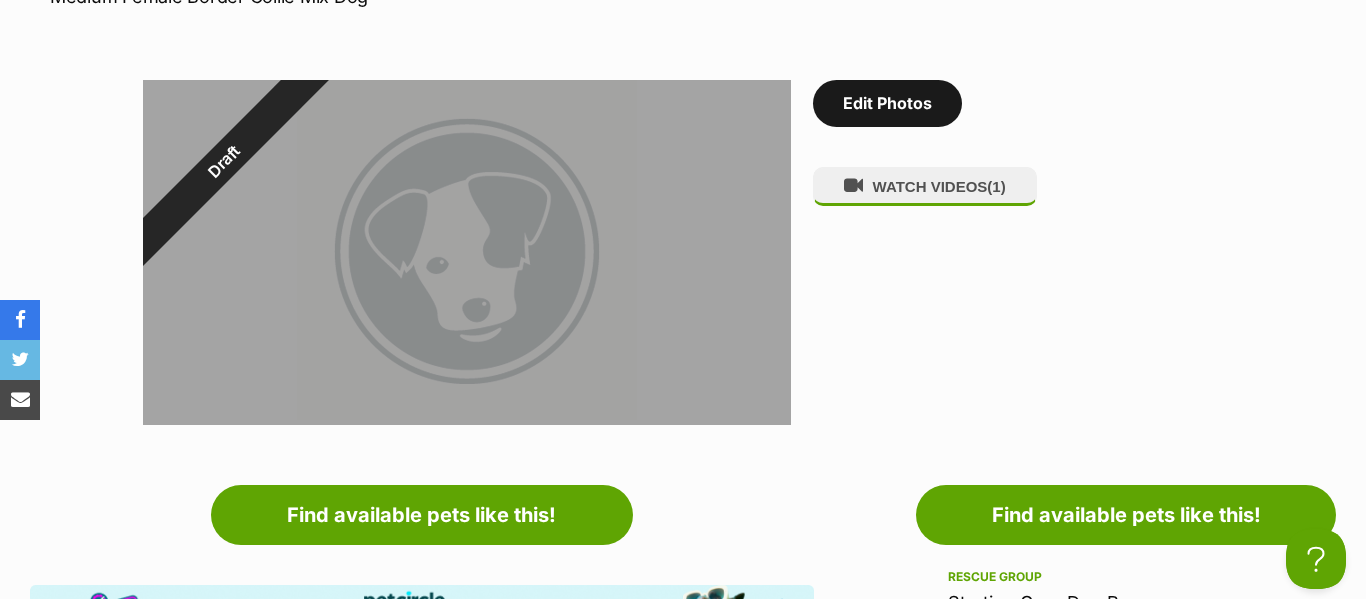 click on "Edit Photos" at bounding box center [887, 103] 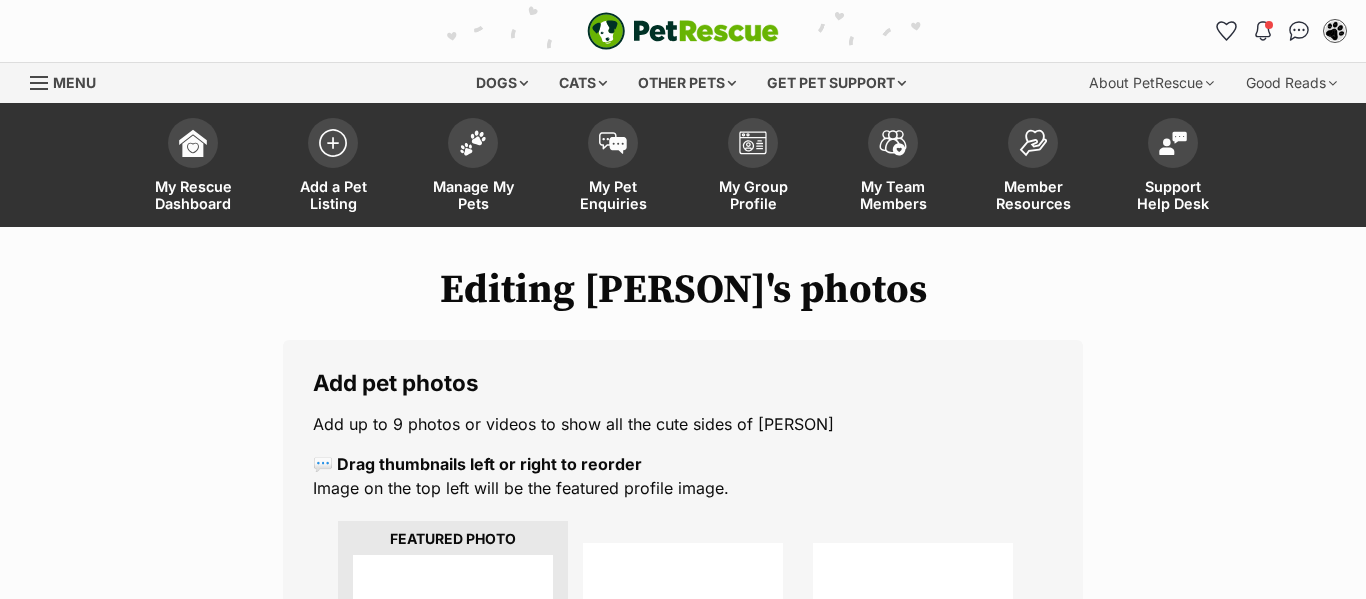 scroll, scrollTop: 0, scrollLeft: 0, axis: both 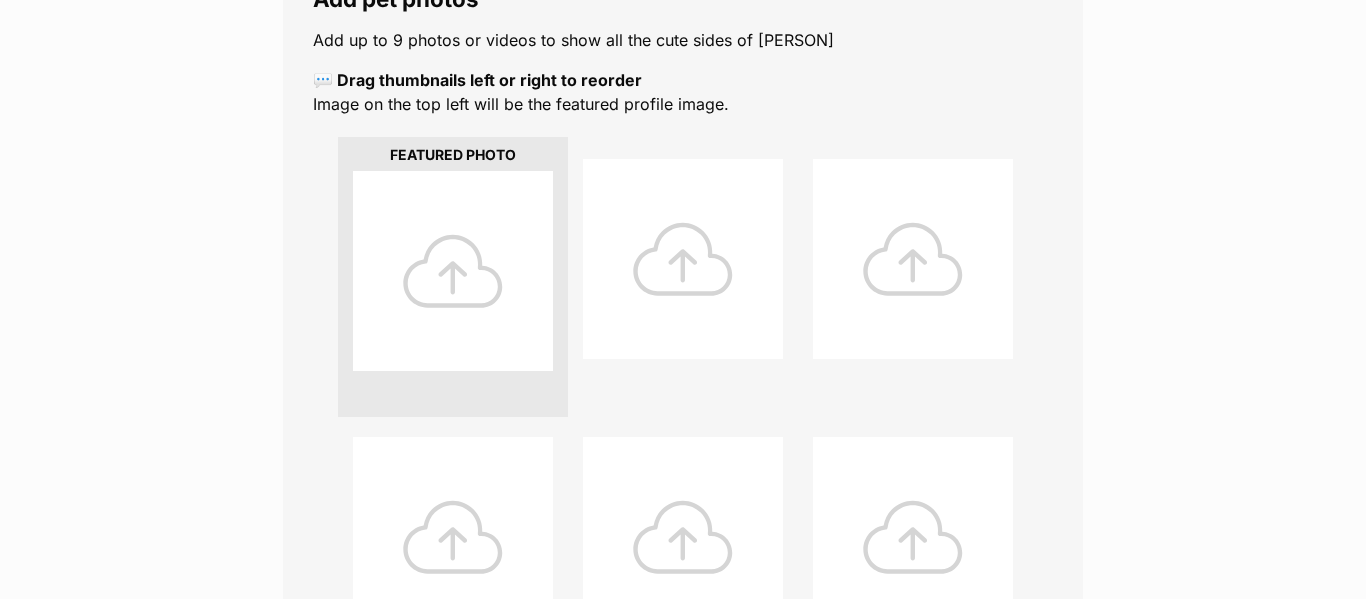 click at bounding box center (453, 271) 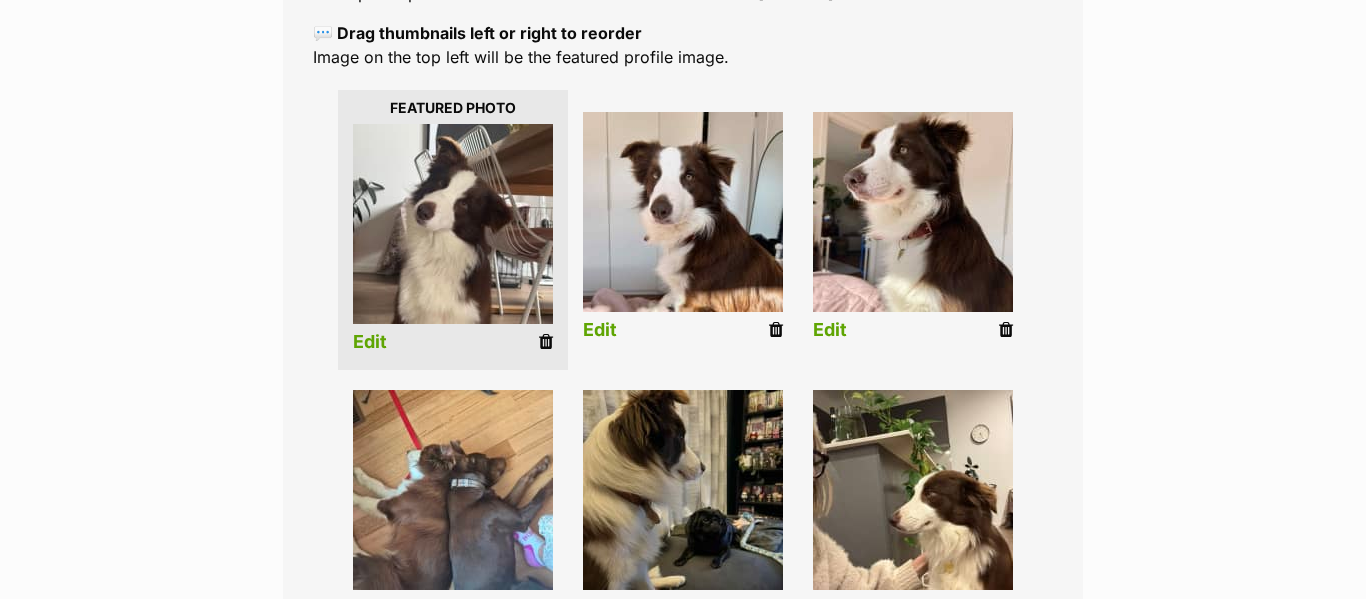 scroll, scrollTop: 464, scrollLeft: 0, axis: vertical 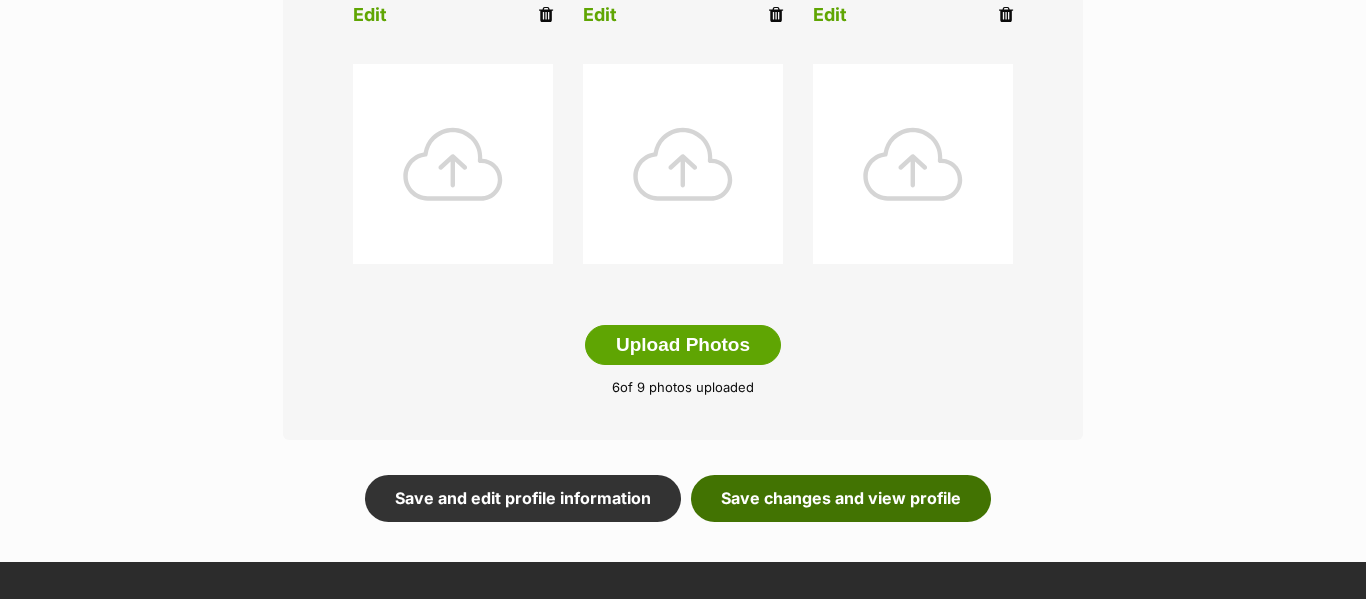 click on "Save changes and view profile" at bounding box center [841, 498] 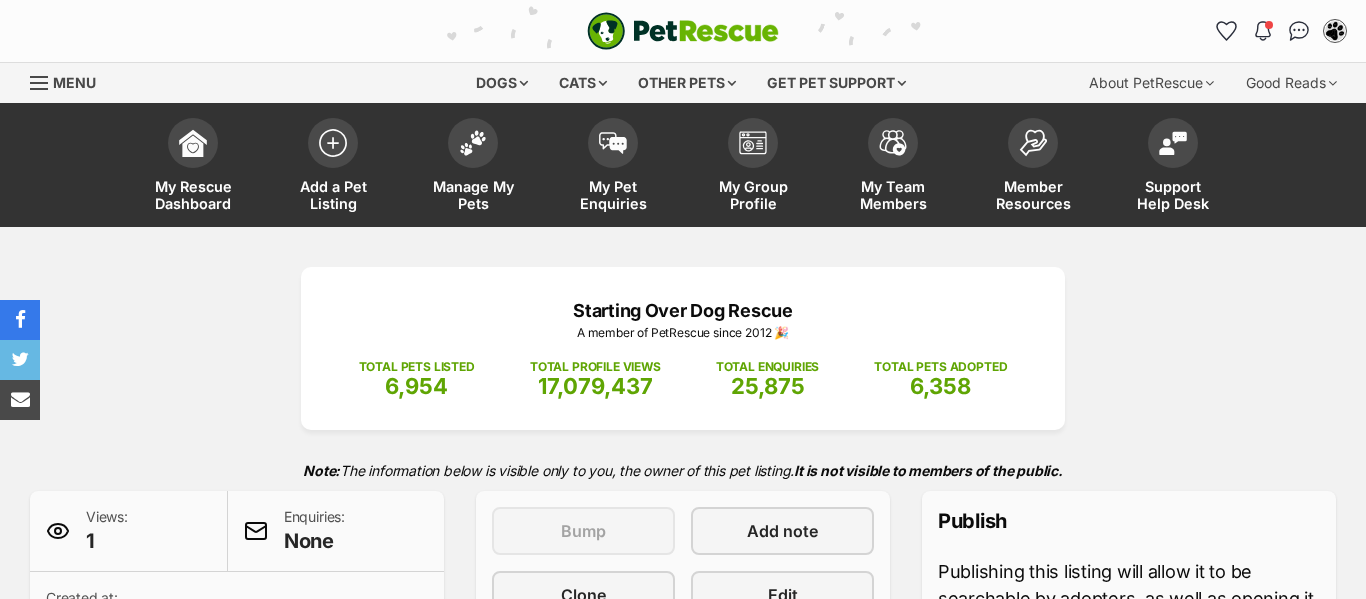 scroll, scrollTop: 0, scrollLeft: 0, axis: both 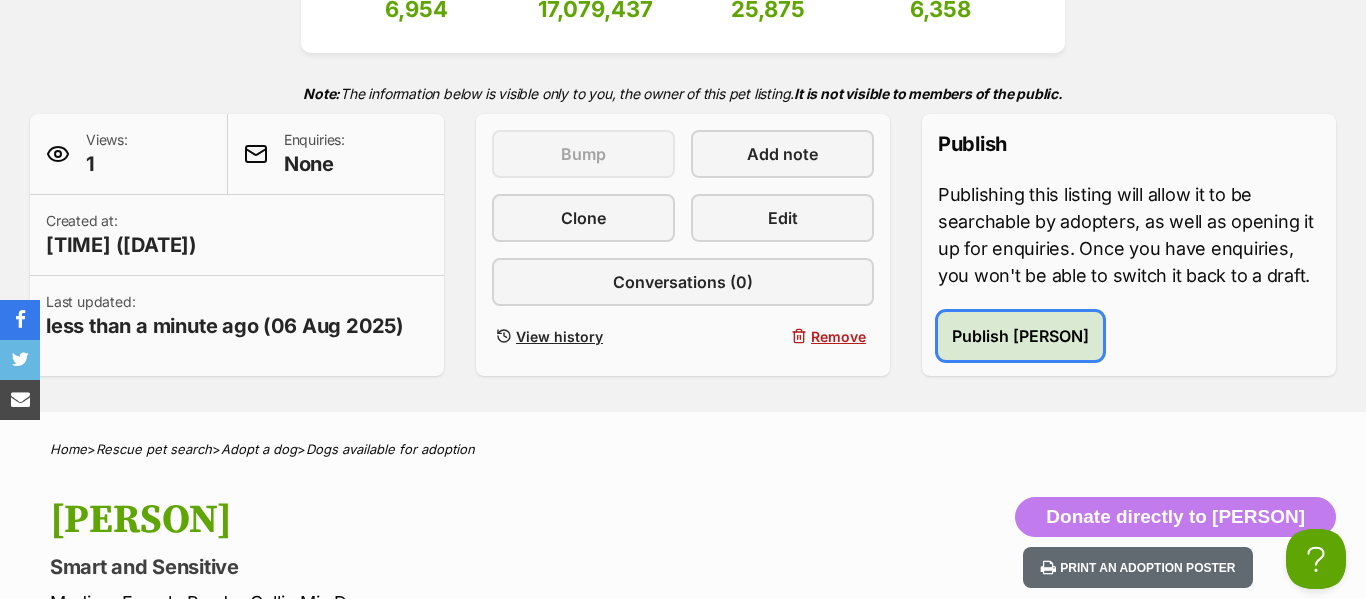 click on "Publish Clare Bow" at bounding box center [1020, 336] 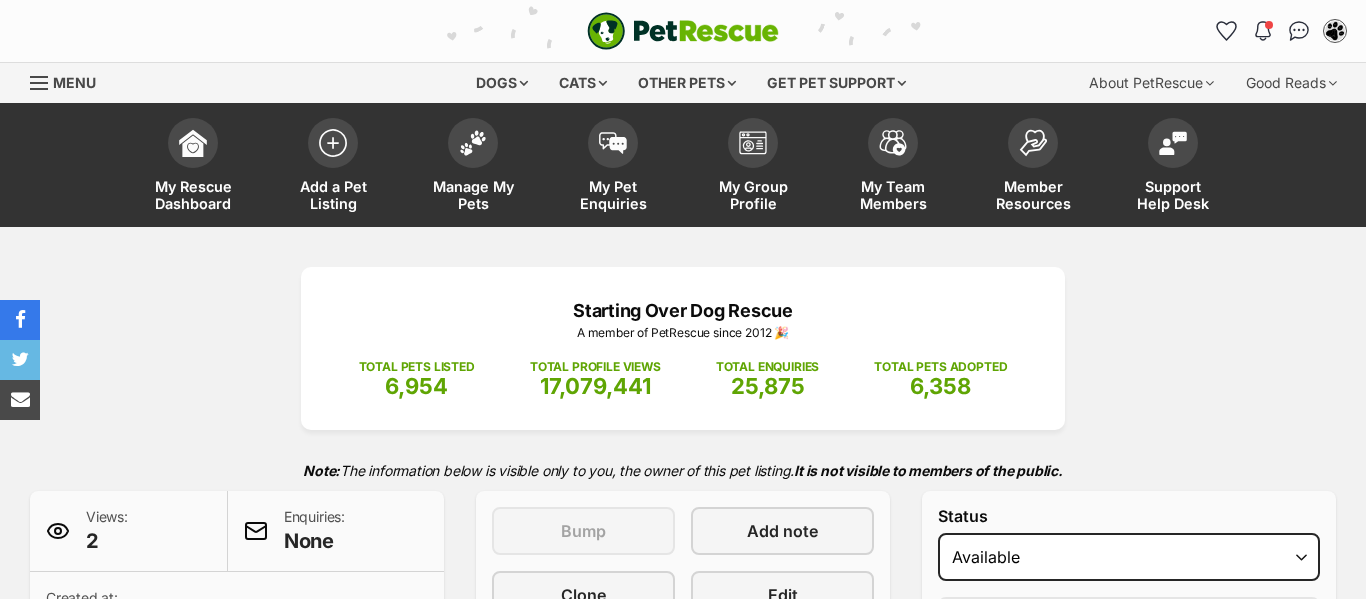 scroll, scrollTop: 0, scrollLeft: 0, axis: both 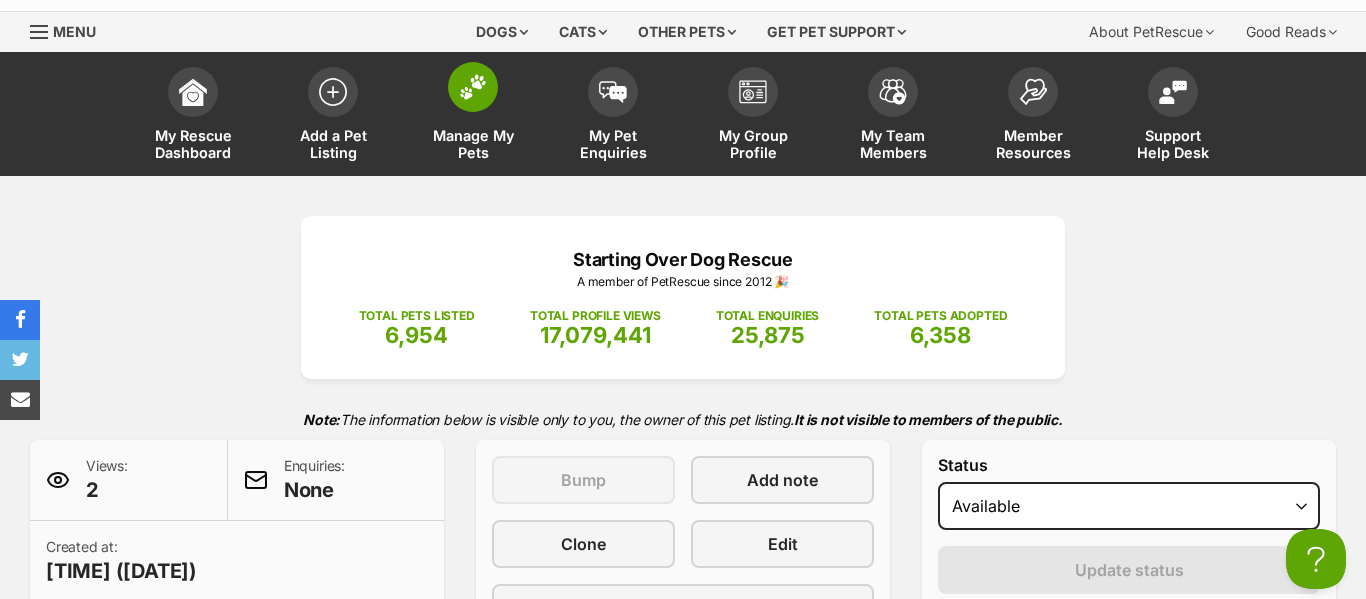 click at bounding box center (473, 87) 